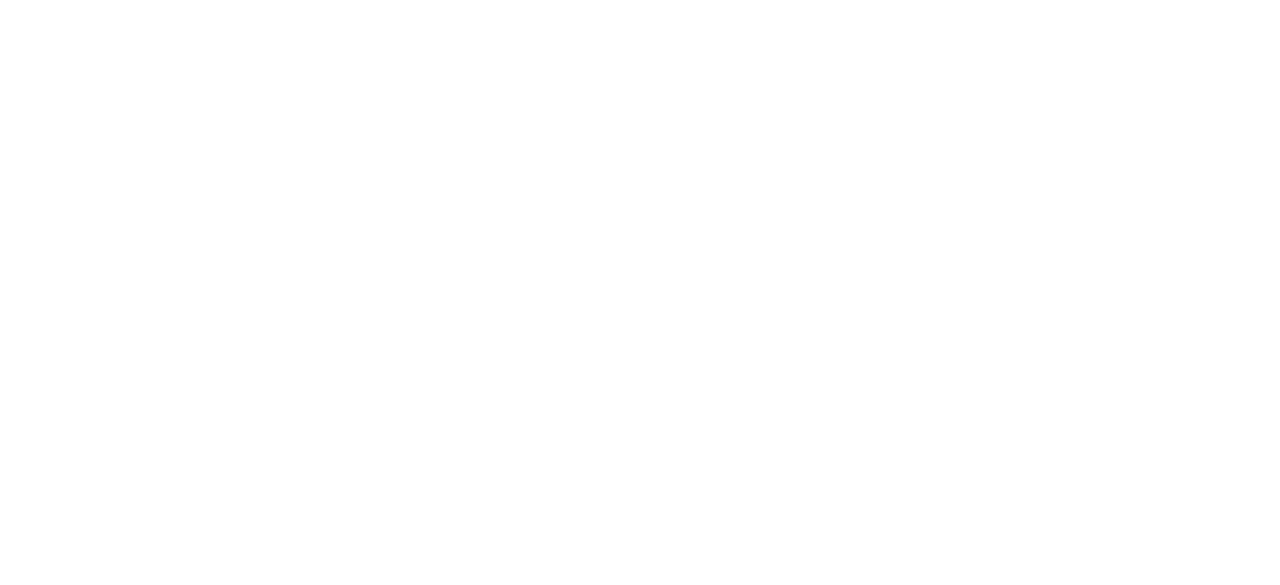 scroll, scrollTop: 0, scrollLeft: 0, axis: both 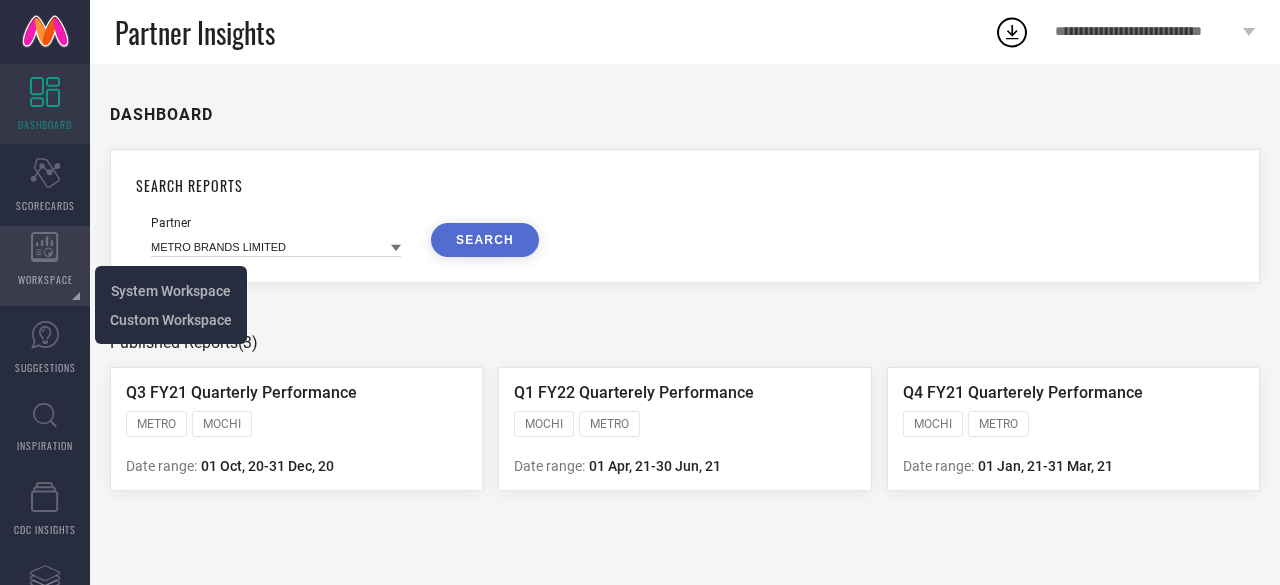click on "WORKSPACE" at bounding box center (45, 279) 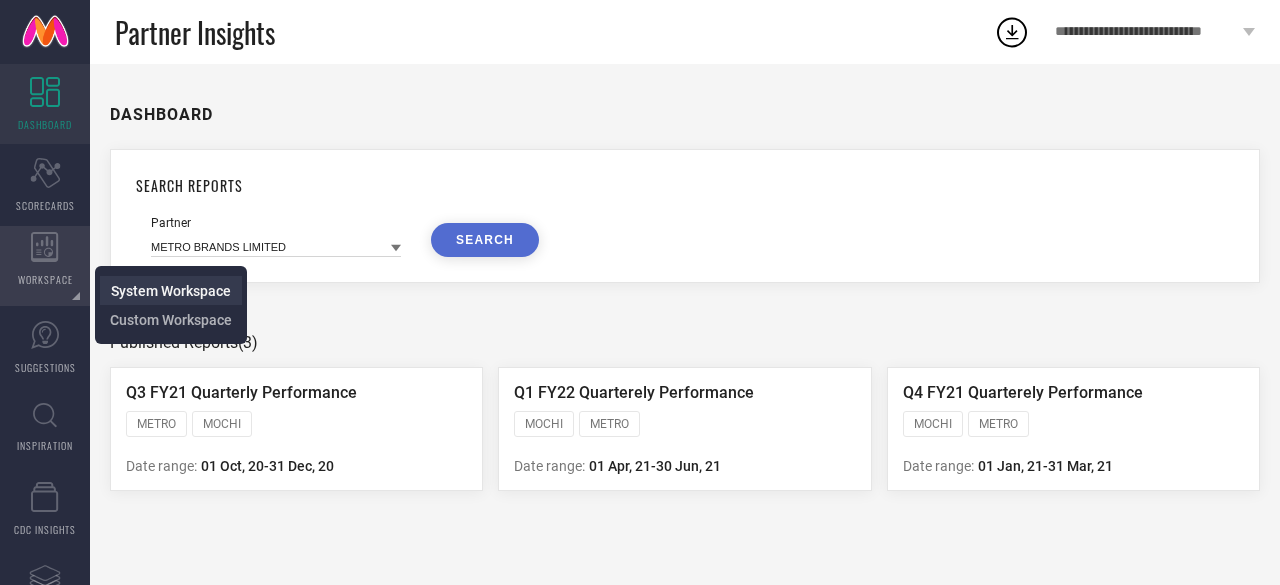 click on "System Workspace" at bounding box center (171, 291) 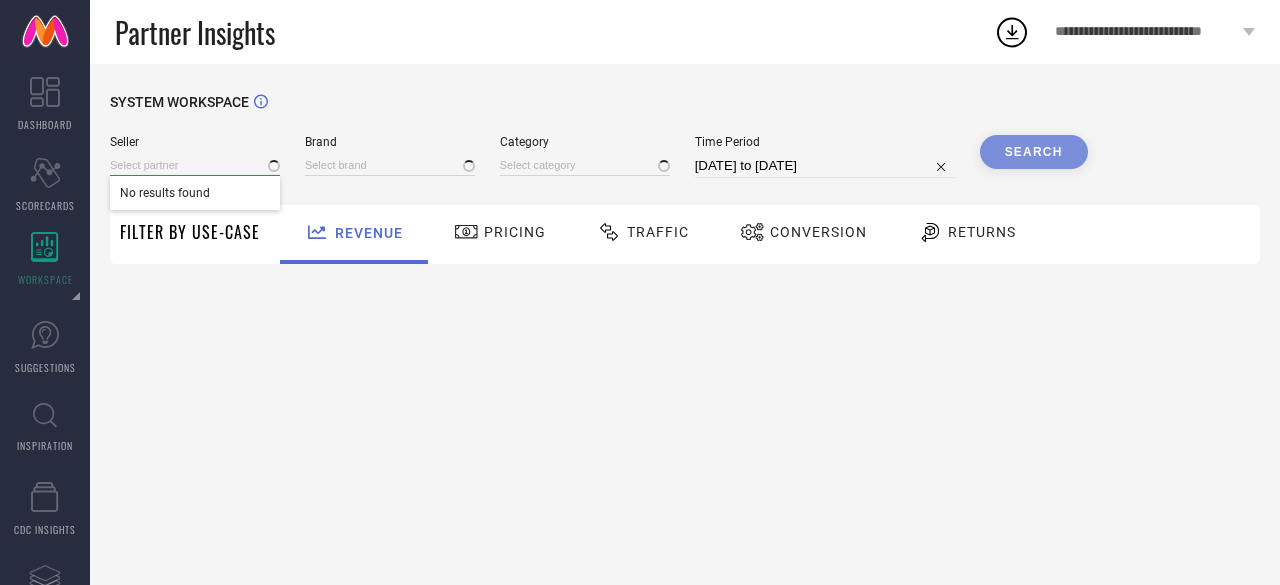 click at bounding box center [195, 165] 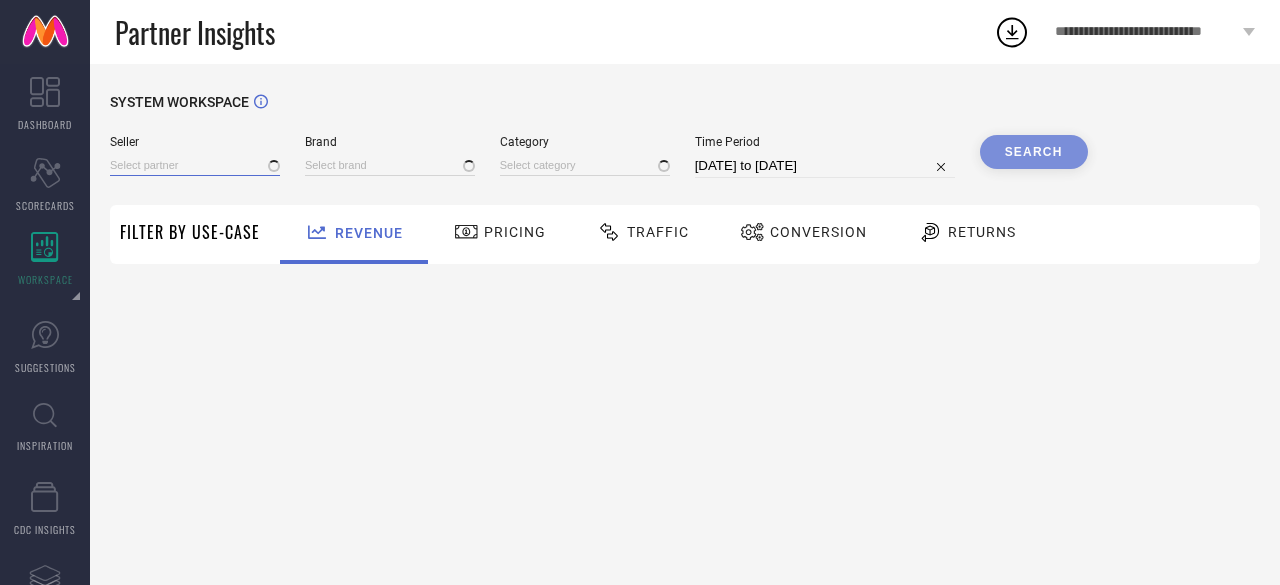 type on "1 STOP FASHION" 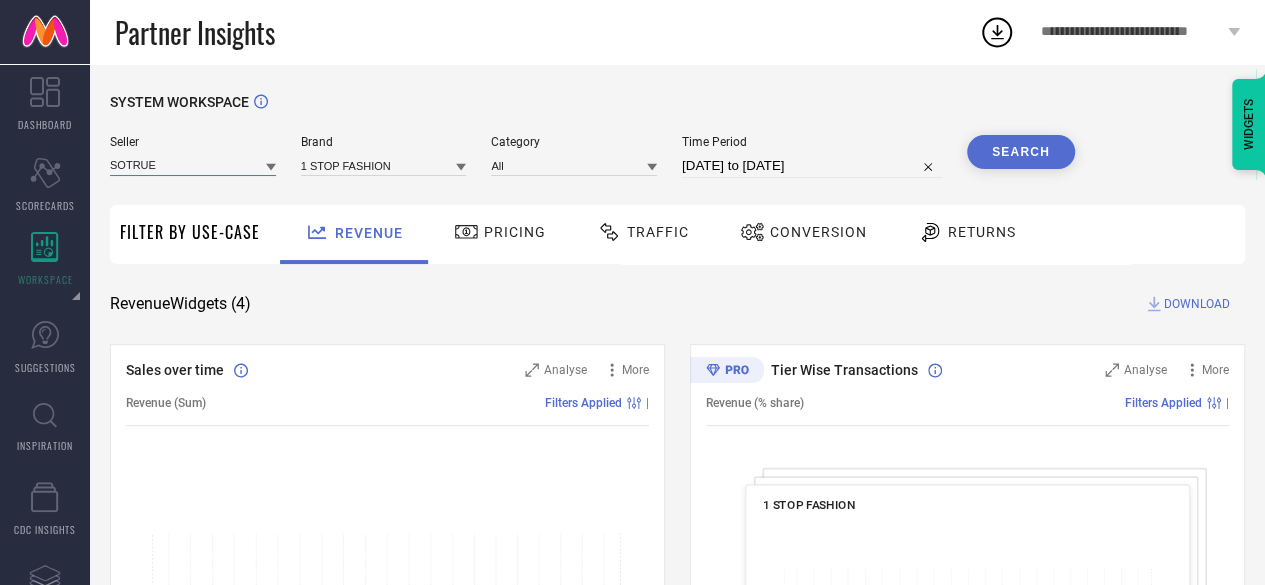 type on "SOTRUE" 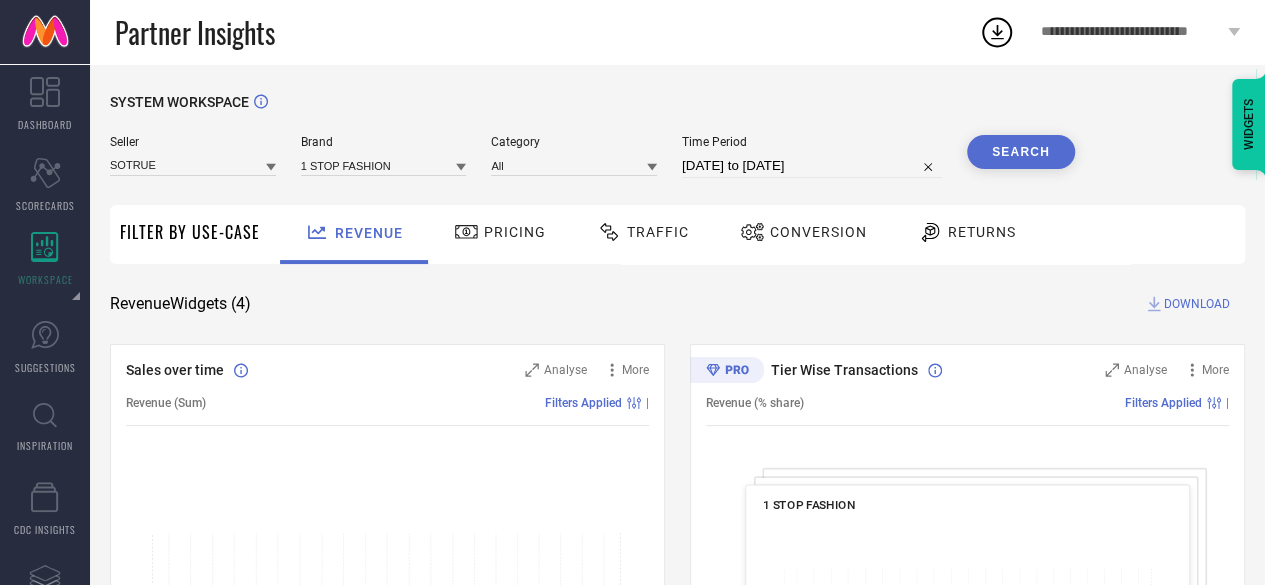 click 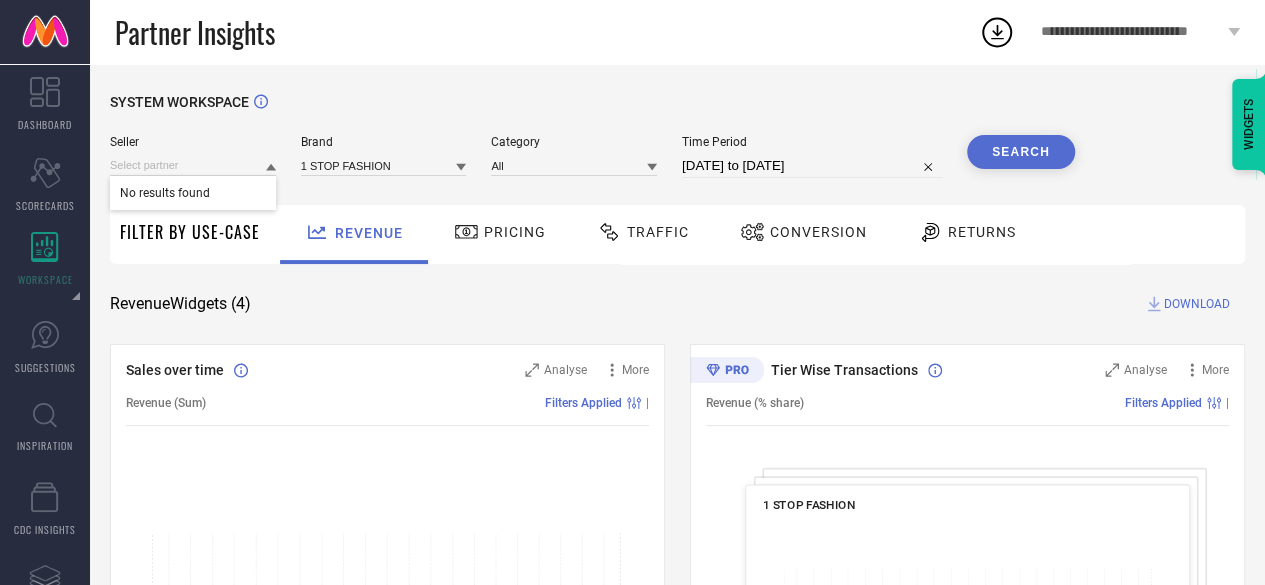 type 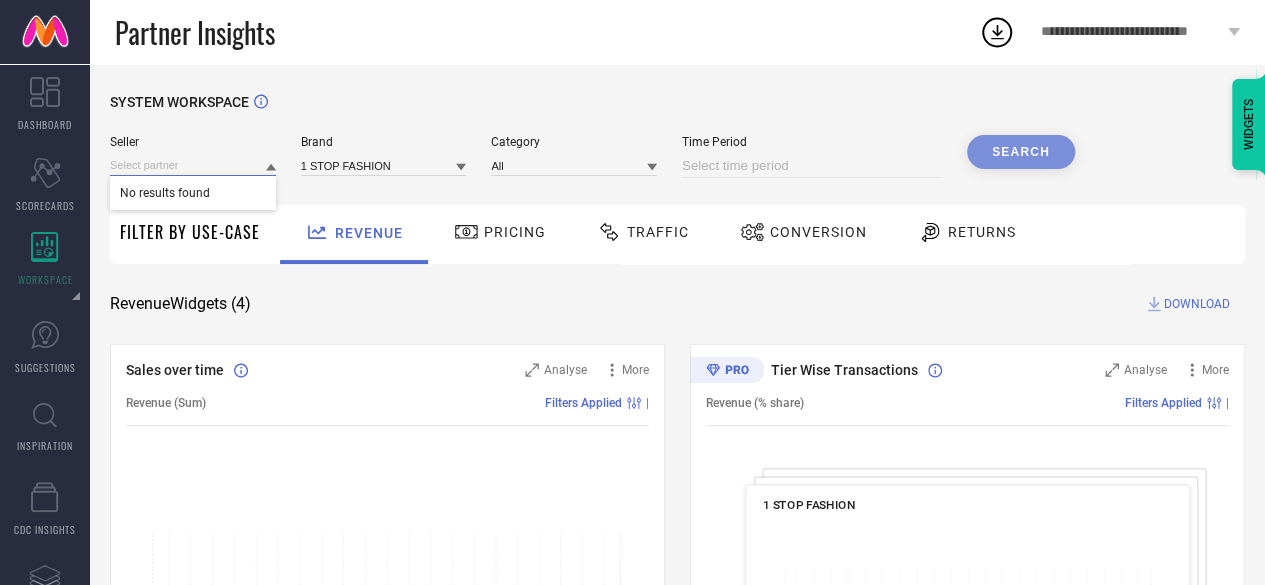 click at bounding box center [193, 165] 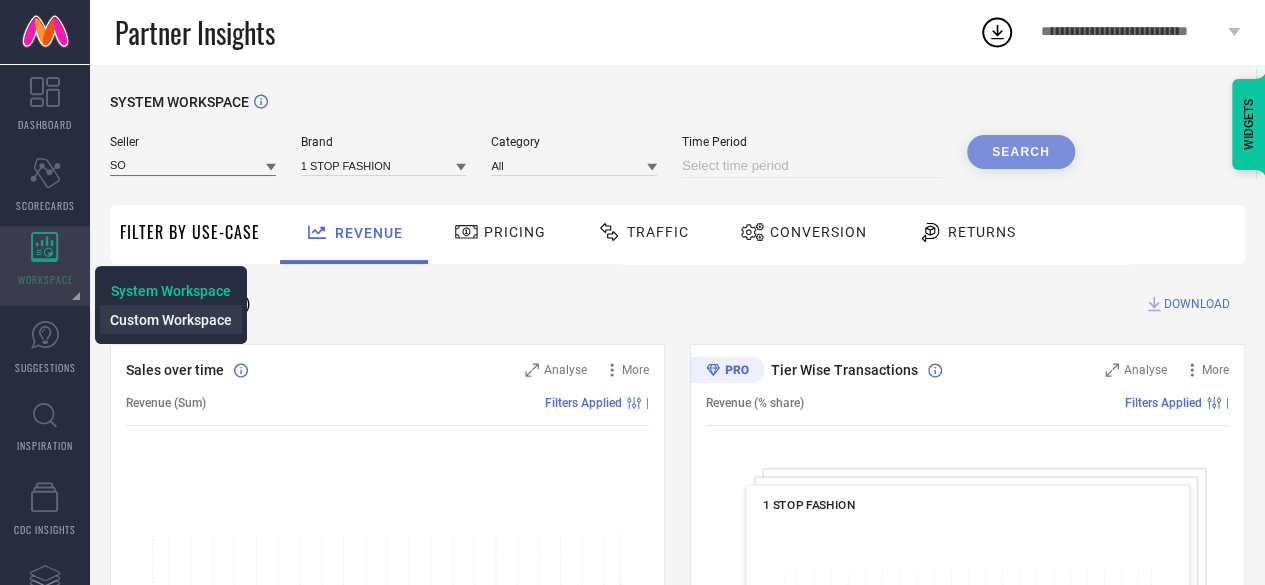 type on "SO" 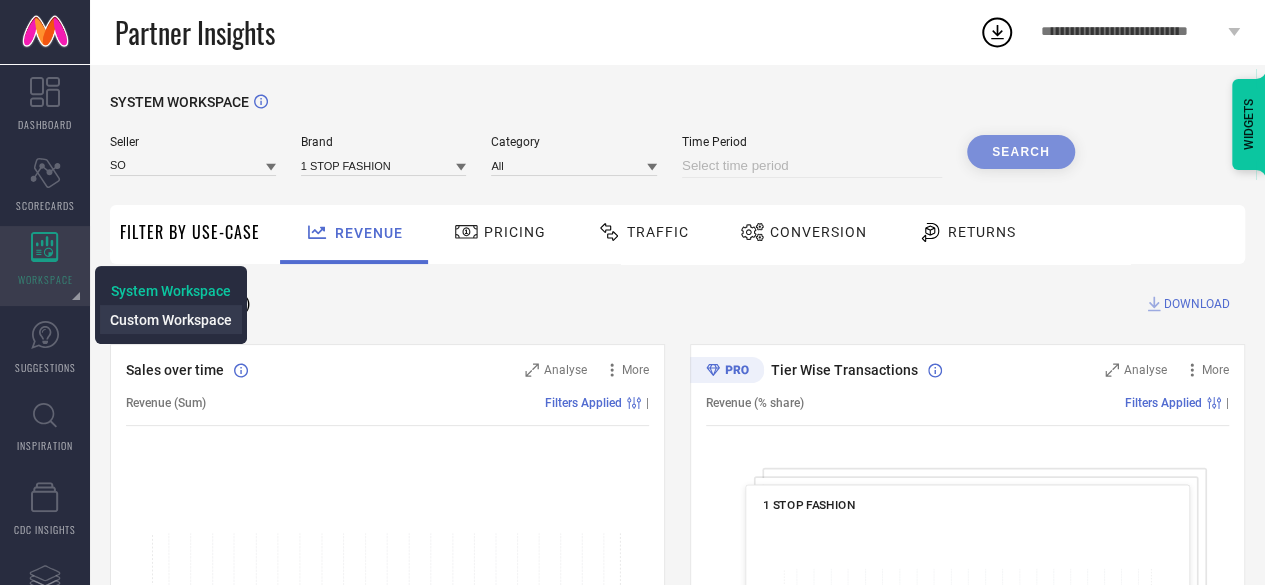 click on "Custom Workspace" at bounding box center (171, 319) 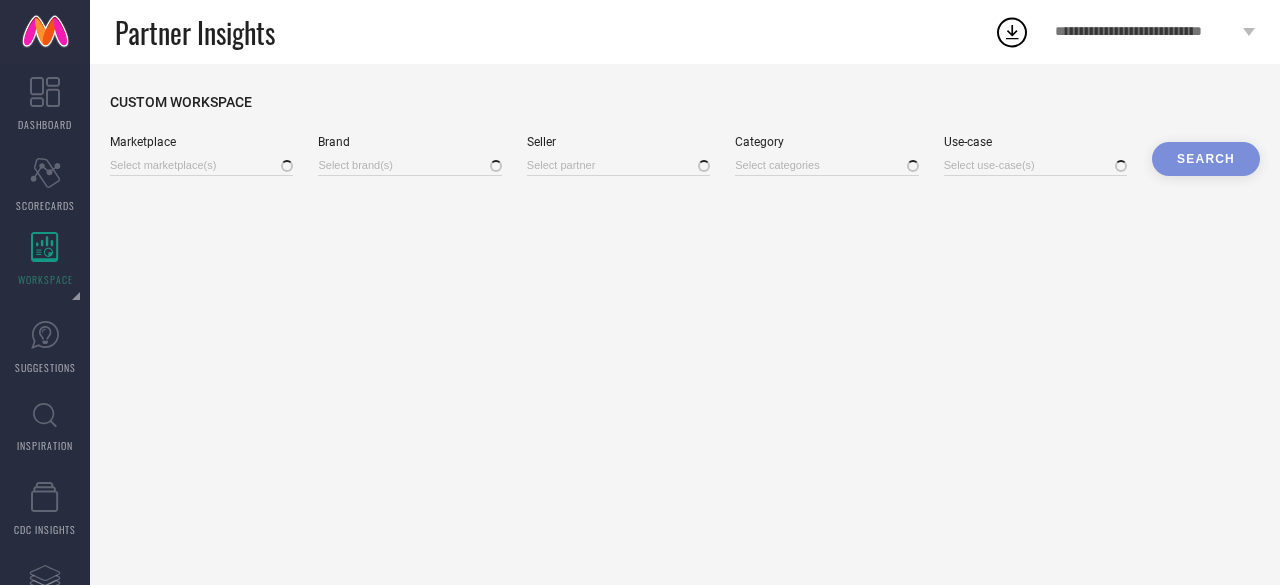 type on "10clubhomes.com, + 250 more" 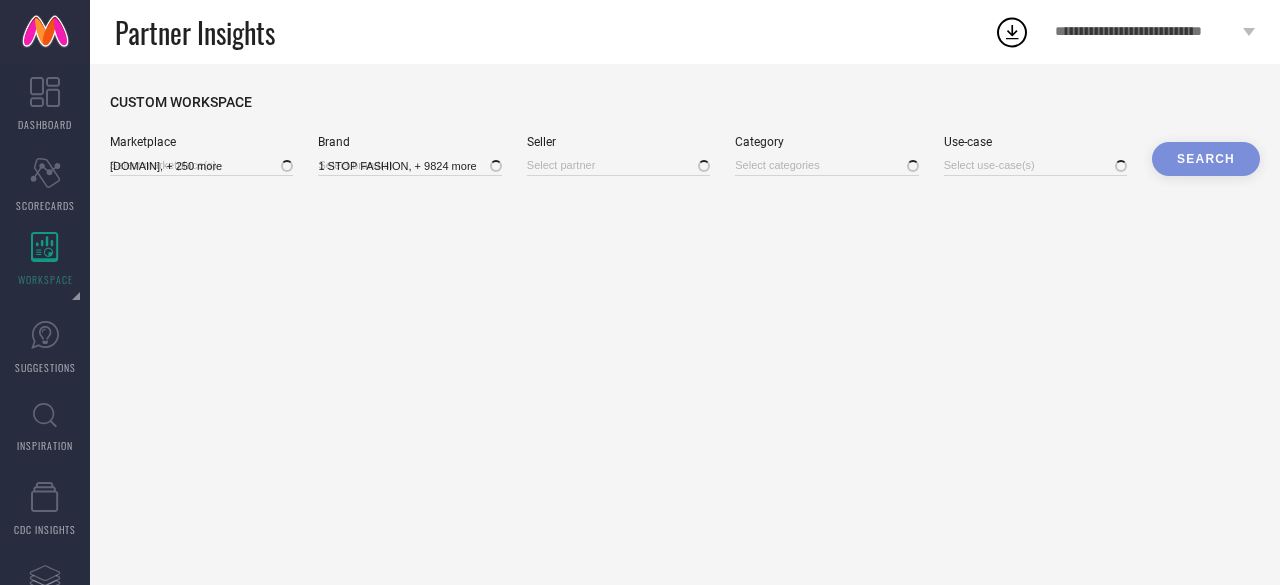 type on "All" 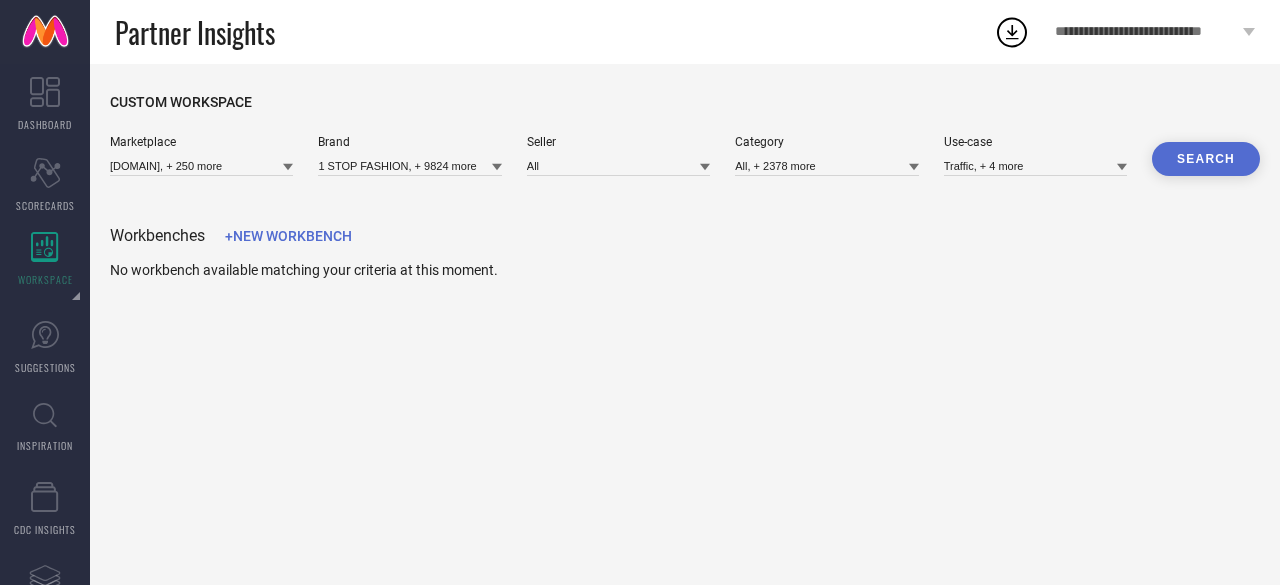 click 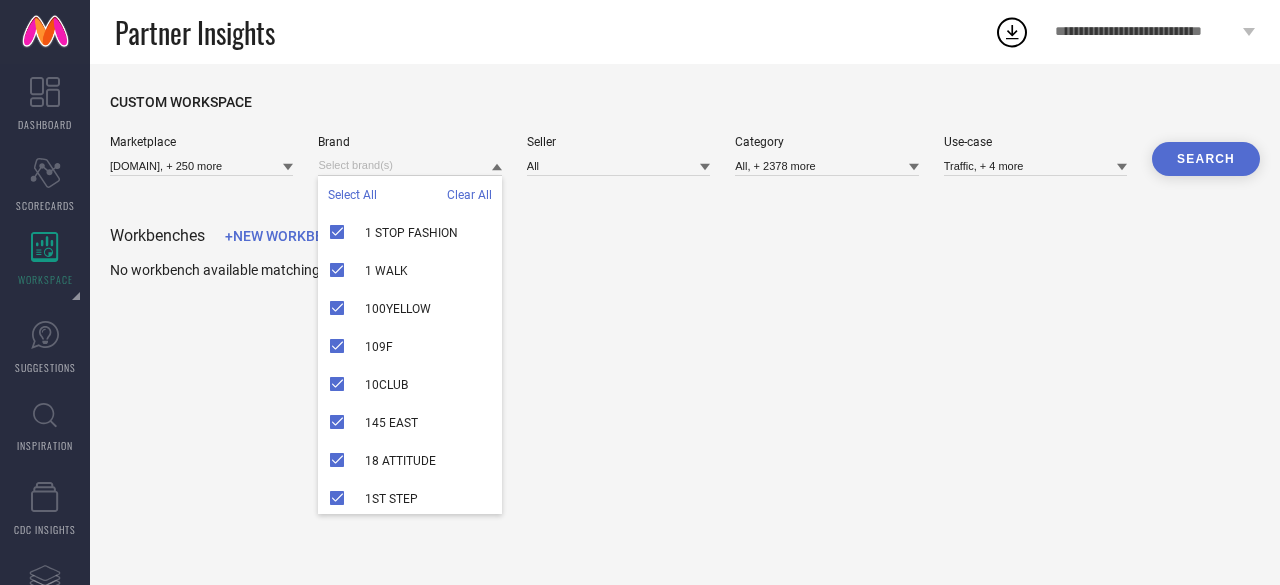 click on "Clear All" at bounding box center (469, 195) 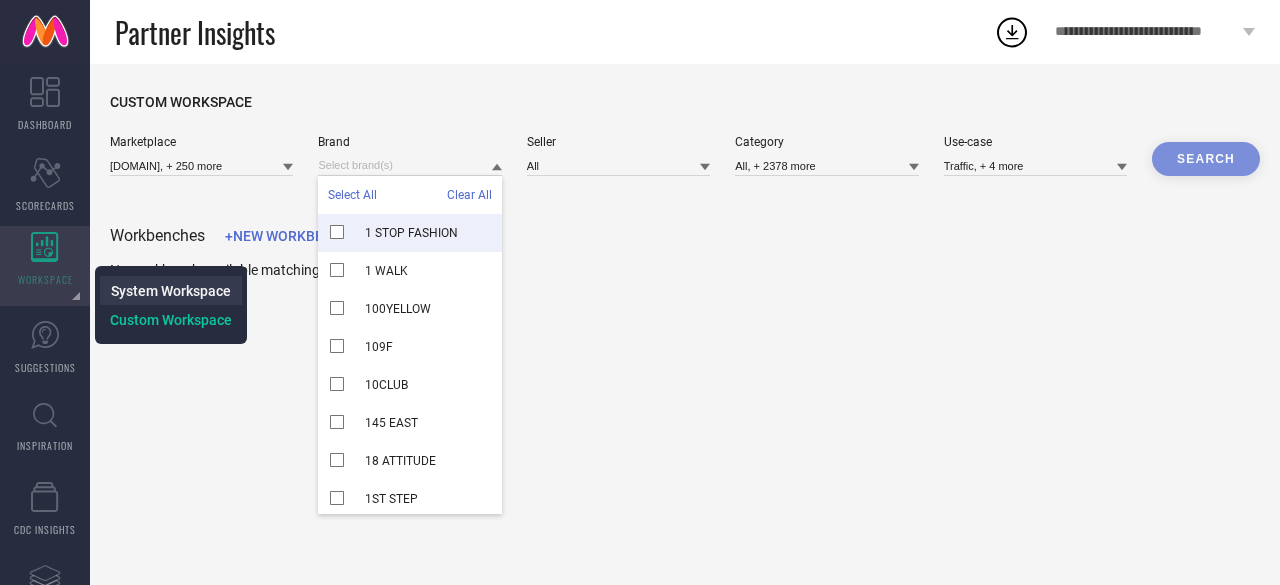 click on "System Workspace" at bounding box center [171, 291] 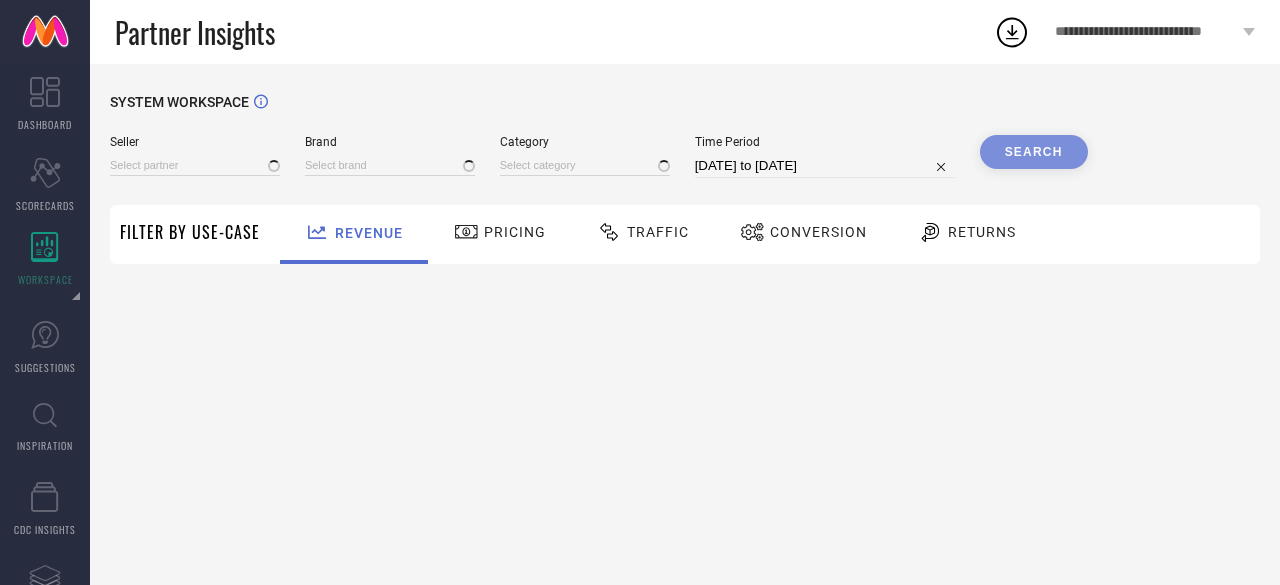 type on "All" 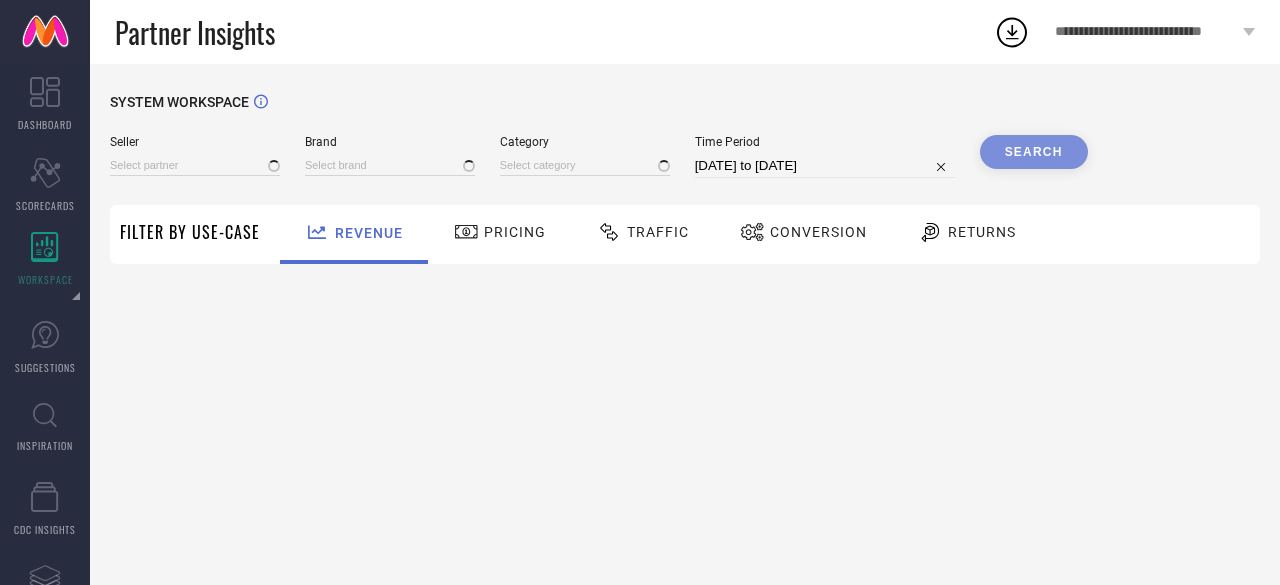 type on "1 STOP FASHION" 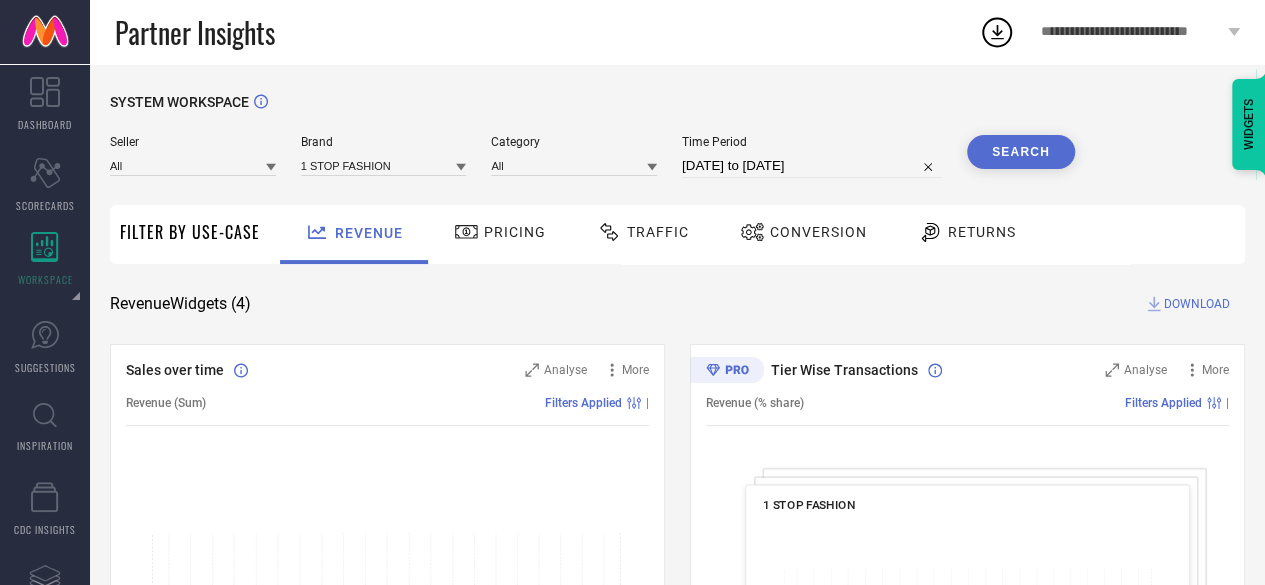 click at bounding box center (461, 166) 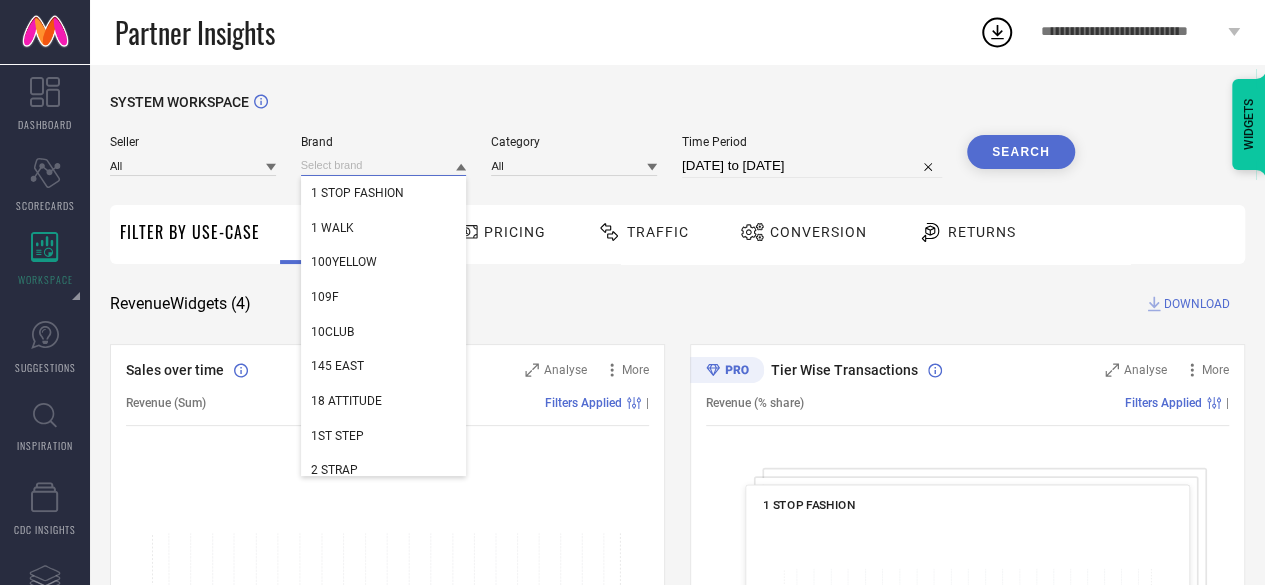 click at bounding box center [384, 165] 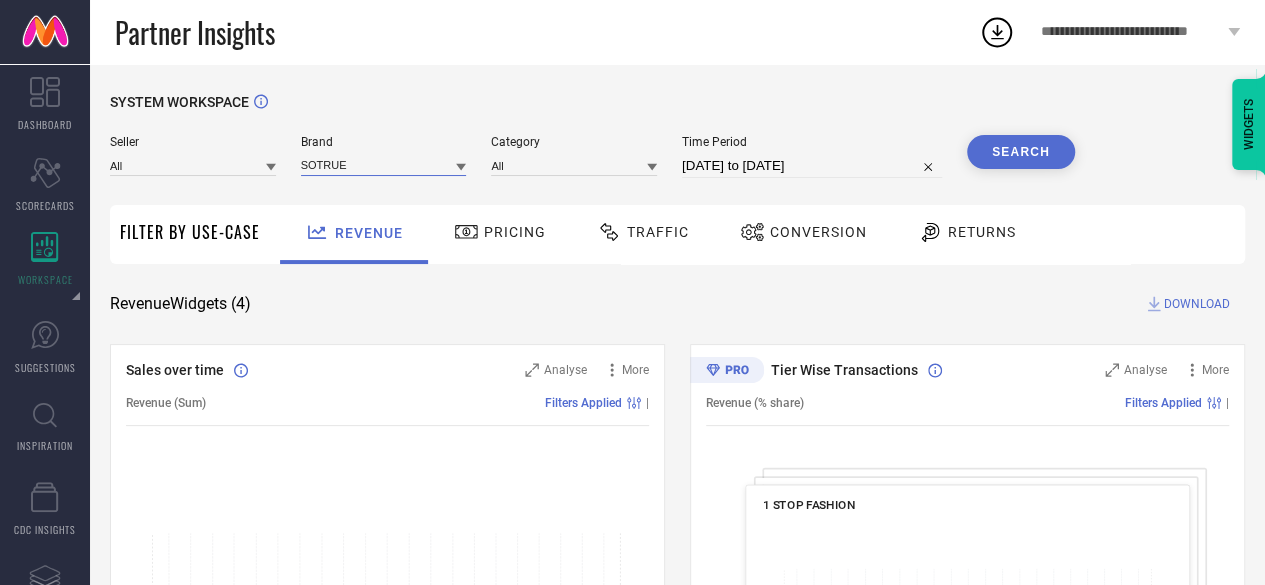 type on "SOTRUE" 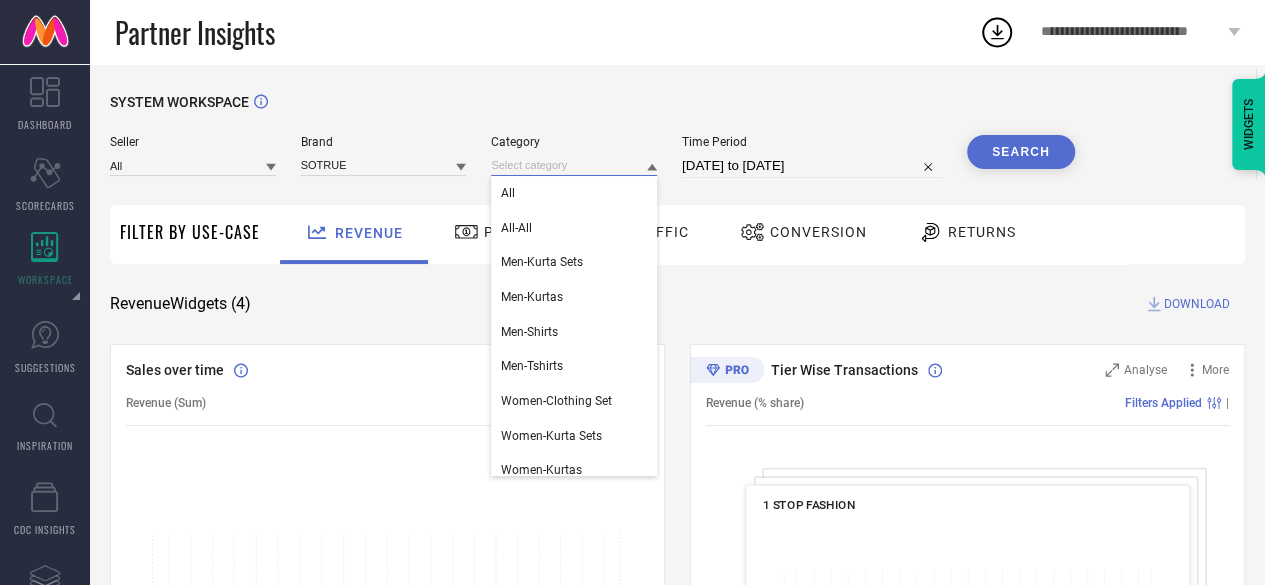 click at bounding box center (574, 165) 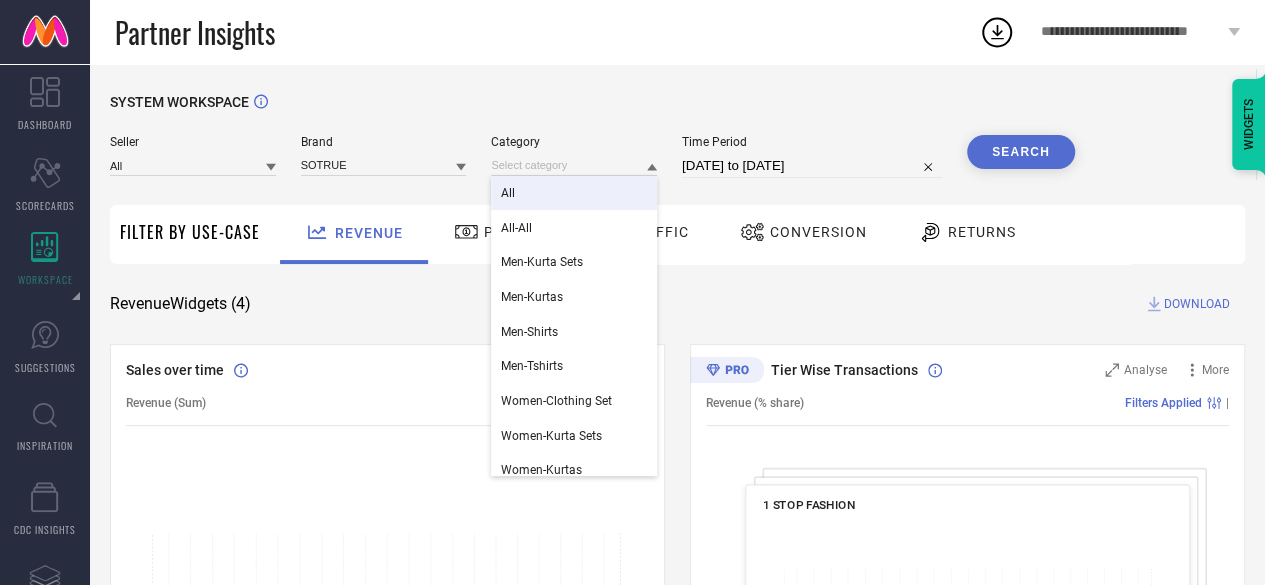 click on "All" at bounding box center (574, 193) 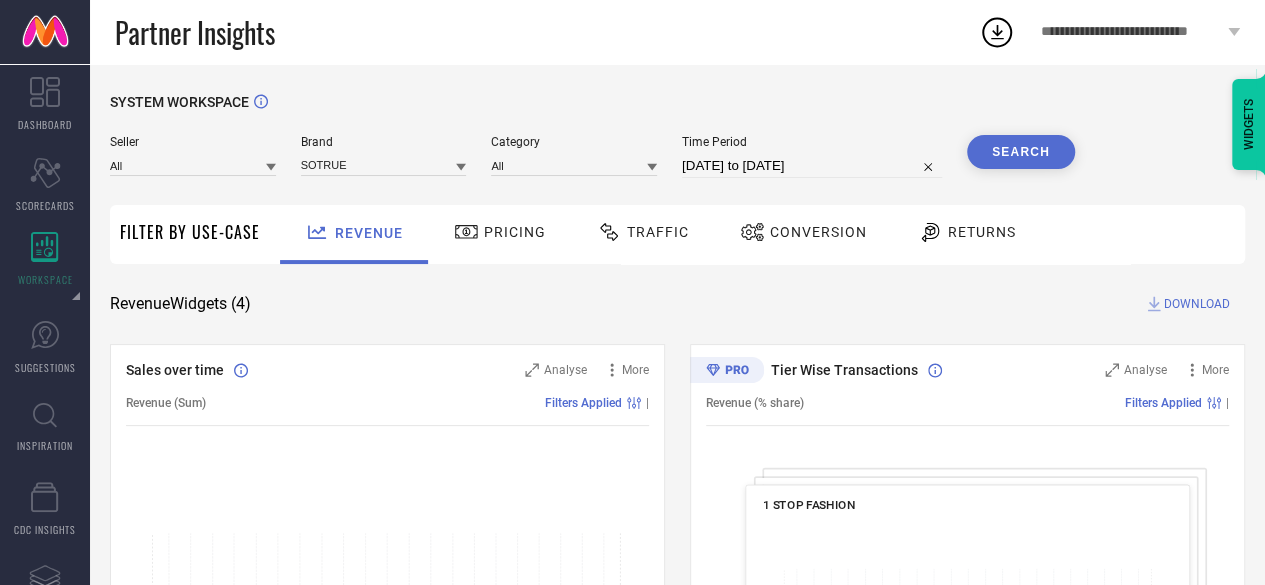 click on "Seller All Brand SOTRUE Category All Time Period 02-07-2025 to 01-08-2025 Search" at bounding box center (592, 156) 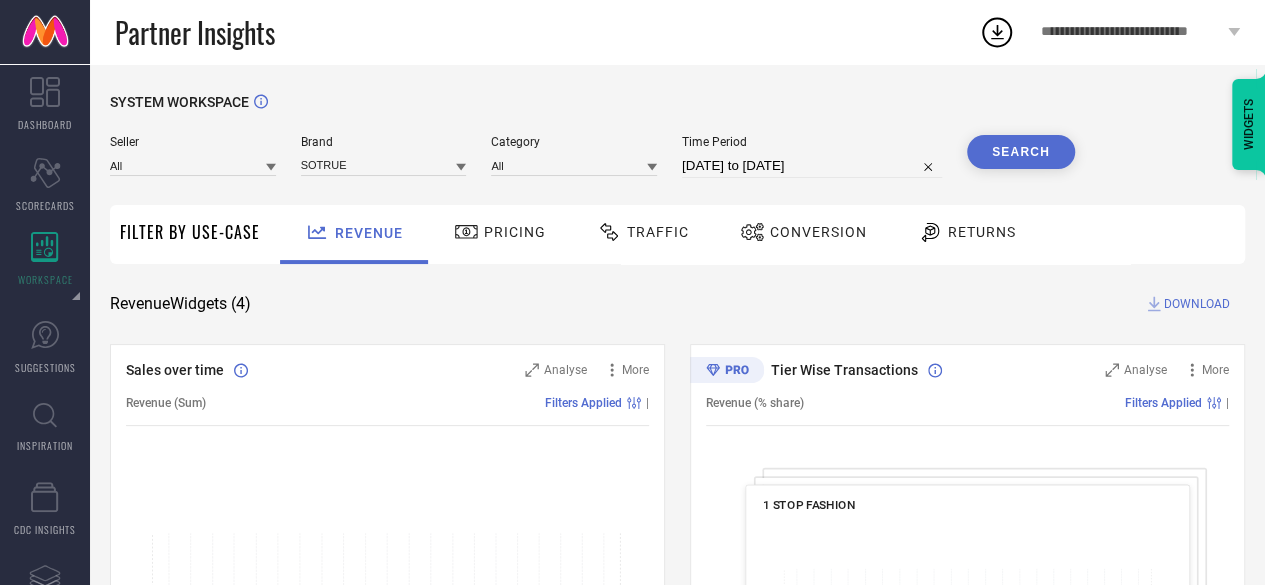 click 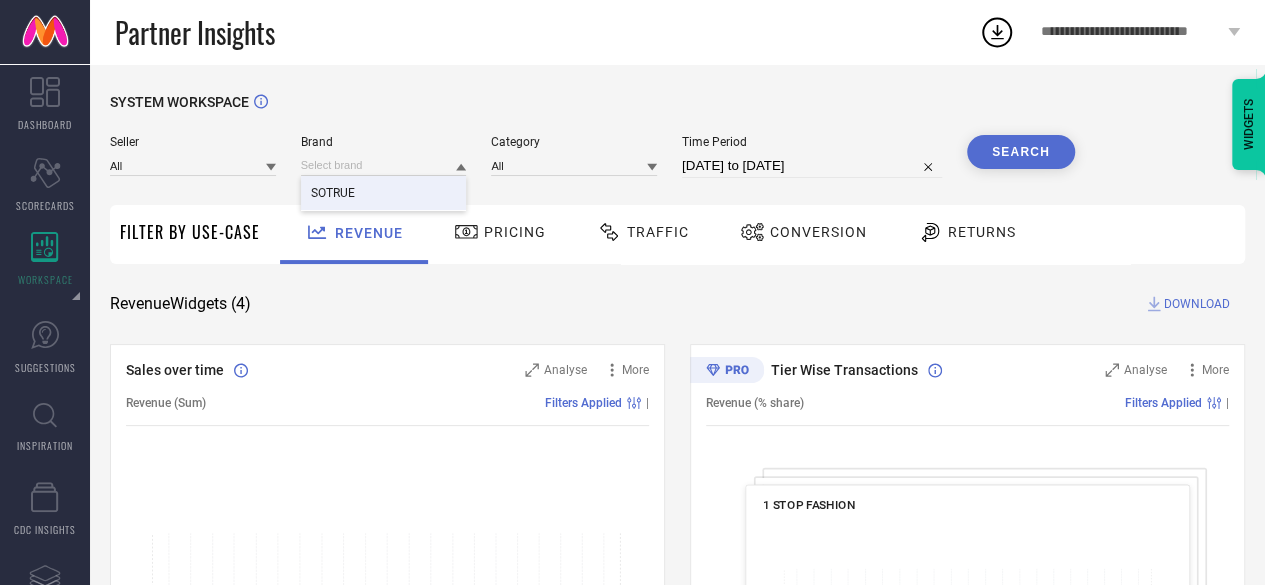click on "SOTRUE" at bounding box center [384, 193] 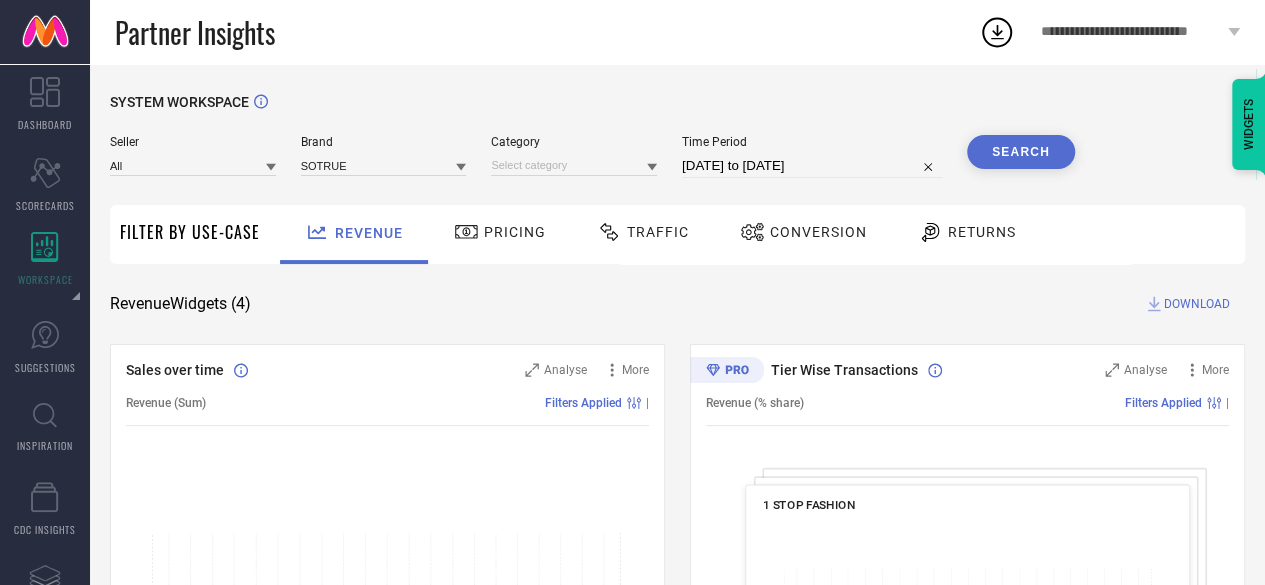 type 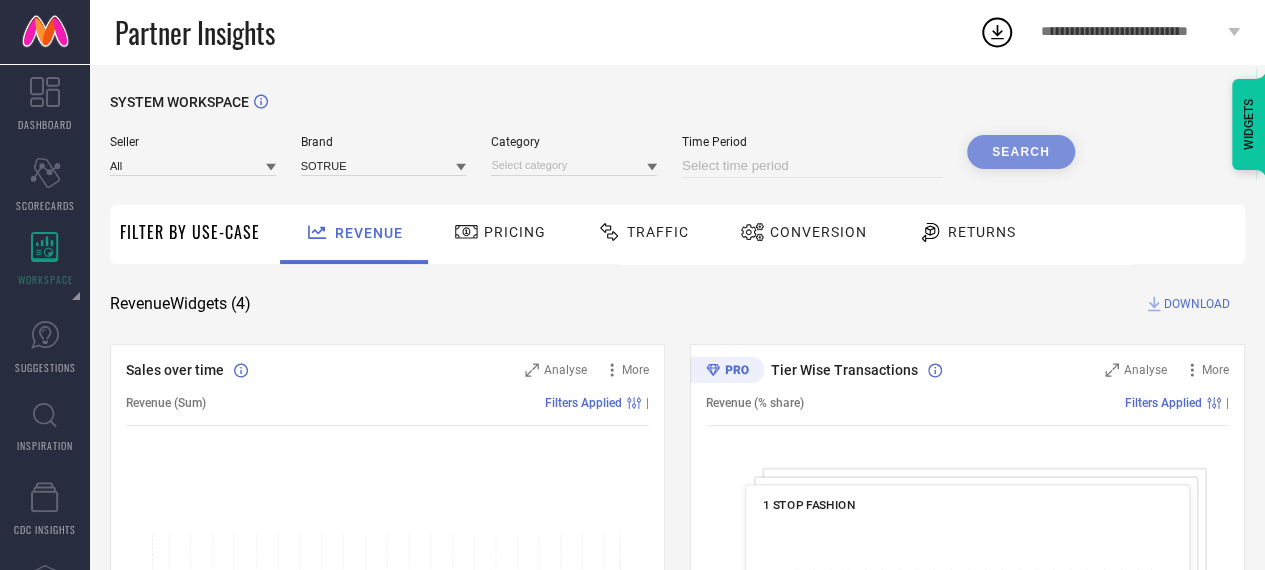 select on "7" 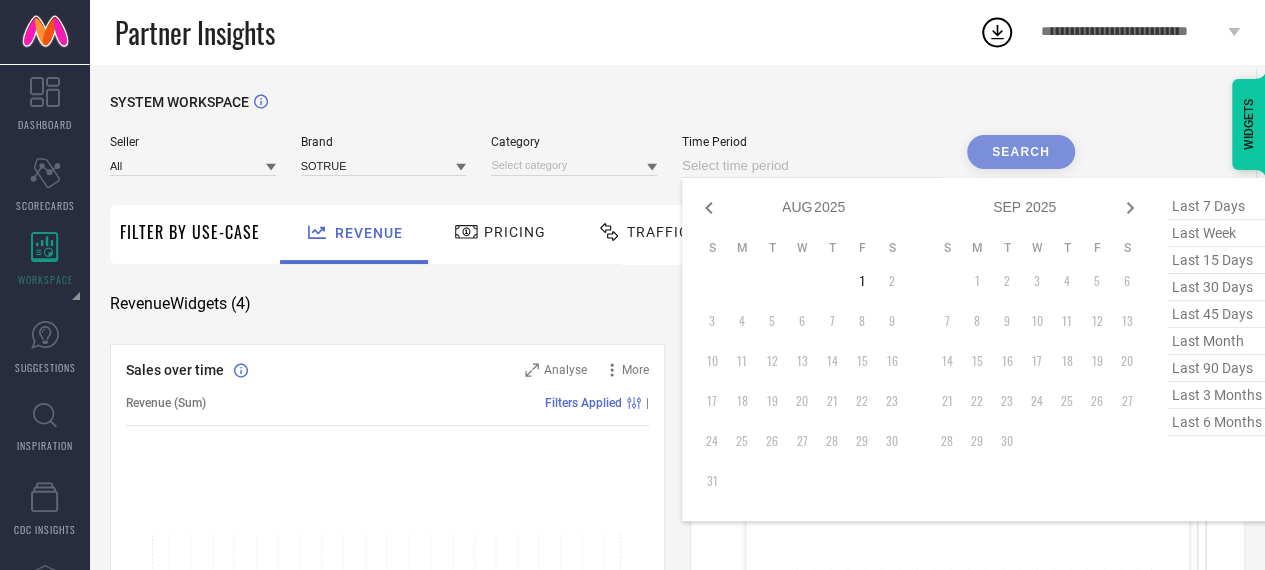 click at bounding box center (812, 166) 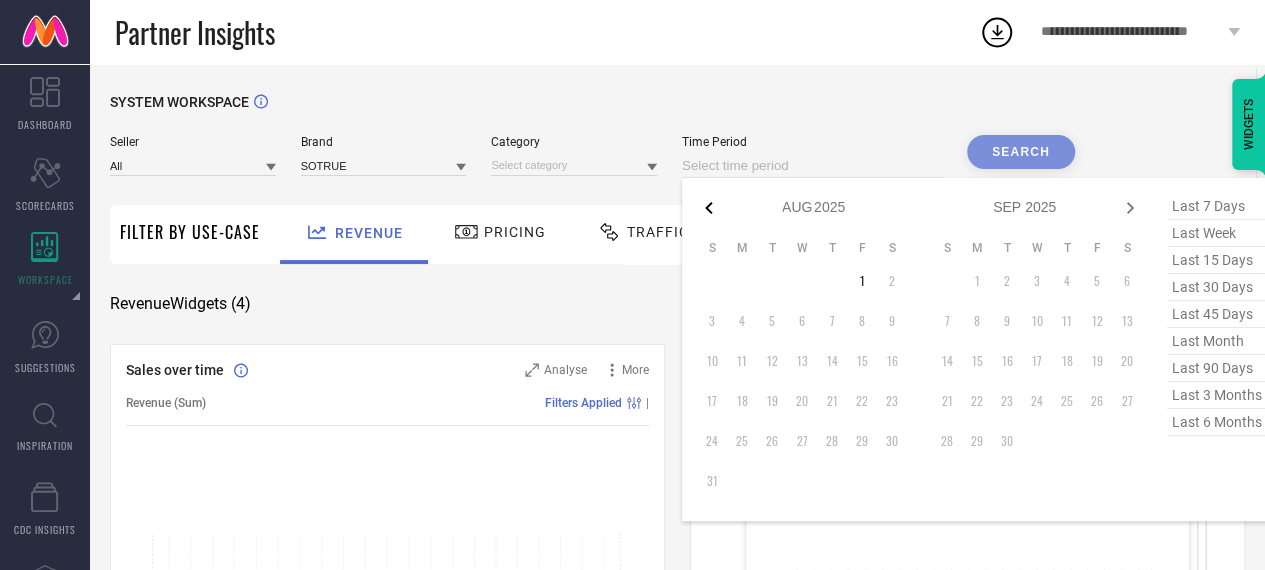 click 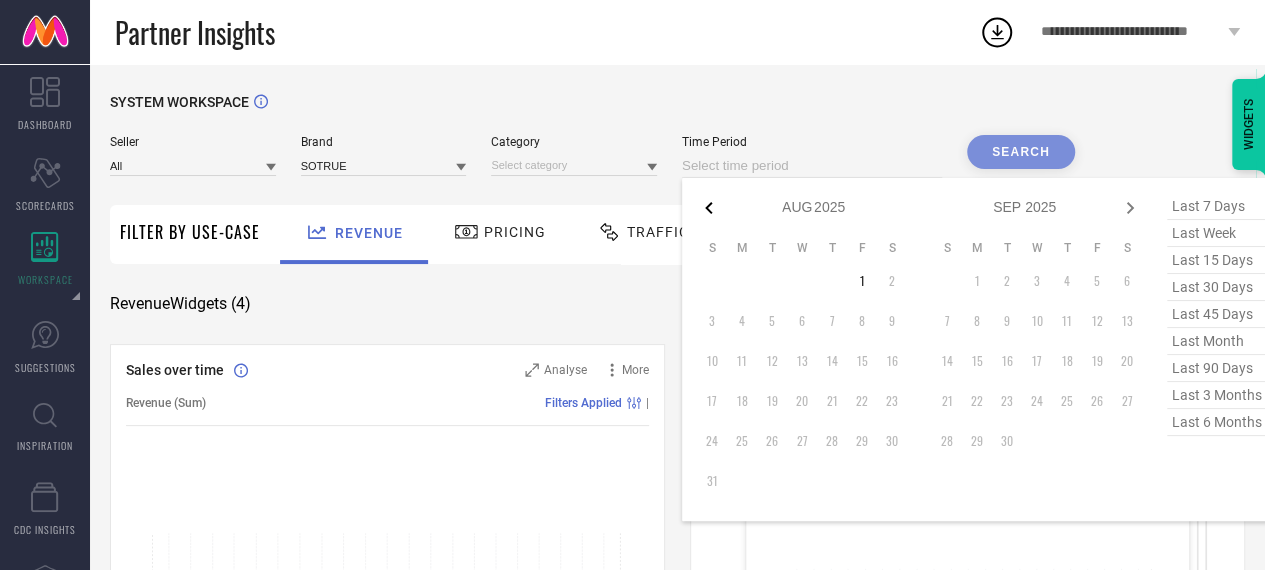 select on "6" 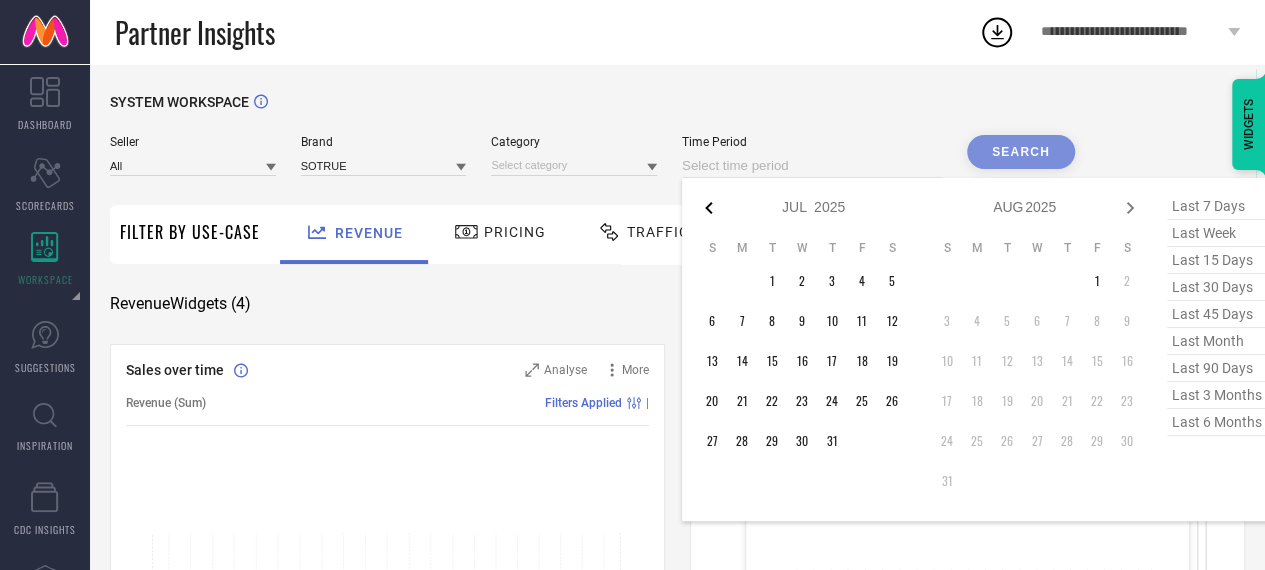 click 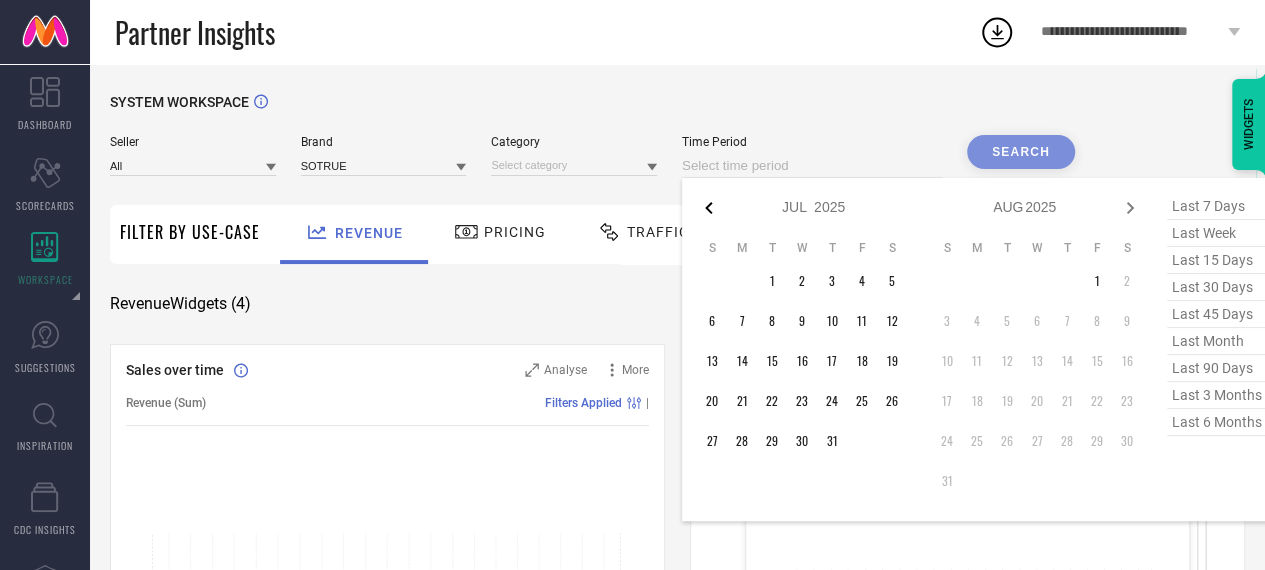 select on "5" 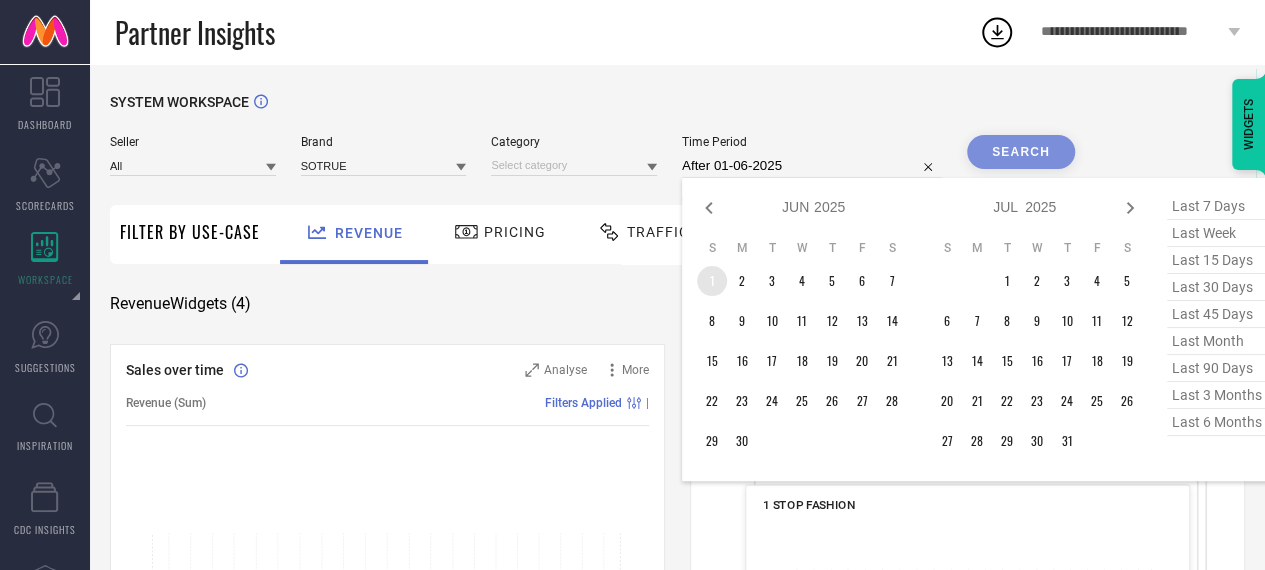 click on "1" at bounding box center (712, 281) 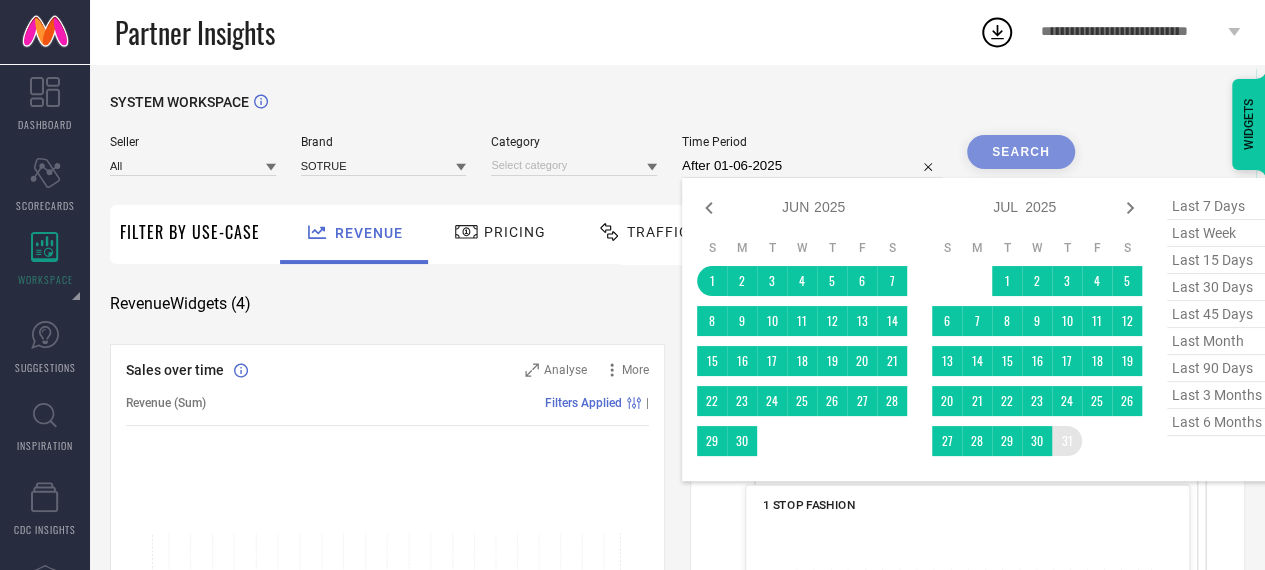 type on "01-06-2025 to 31-07-2025" 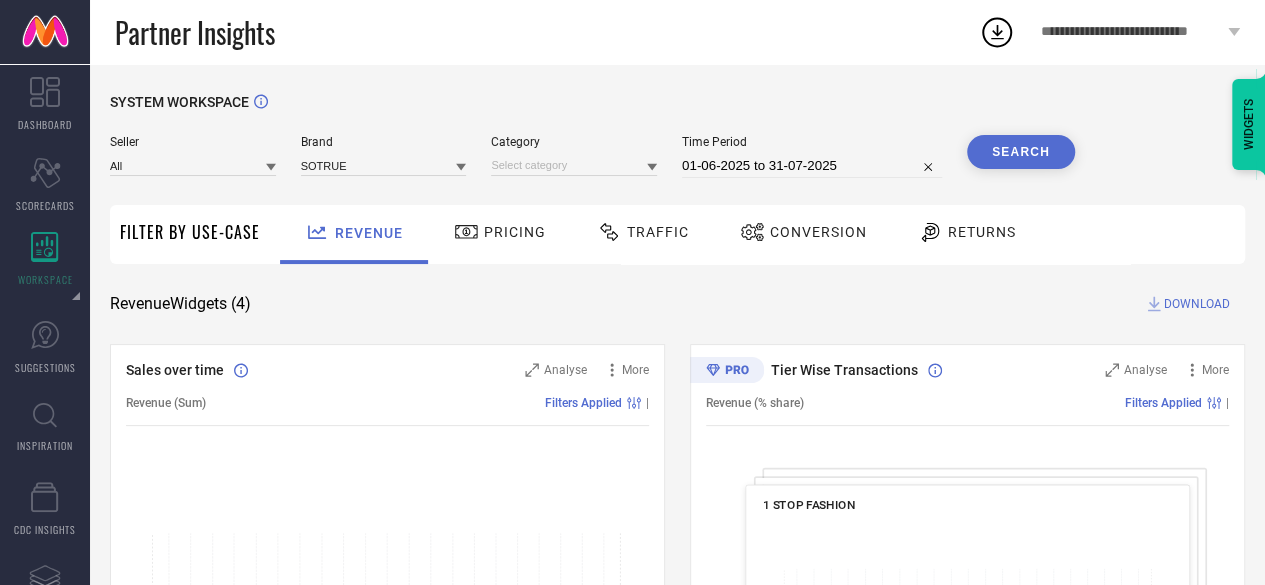 click on "Search" at bounding box center [1021, 152] 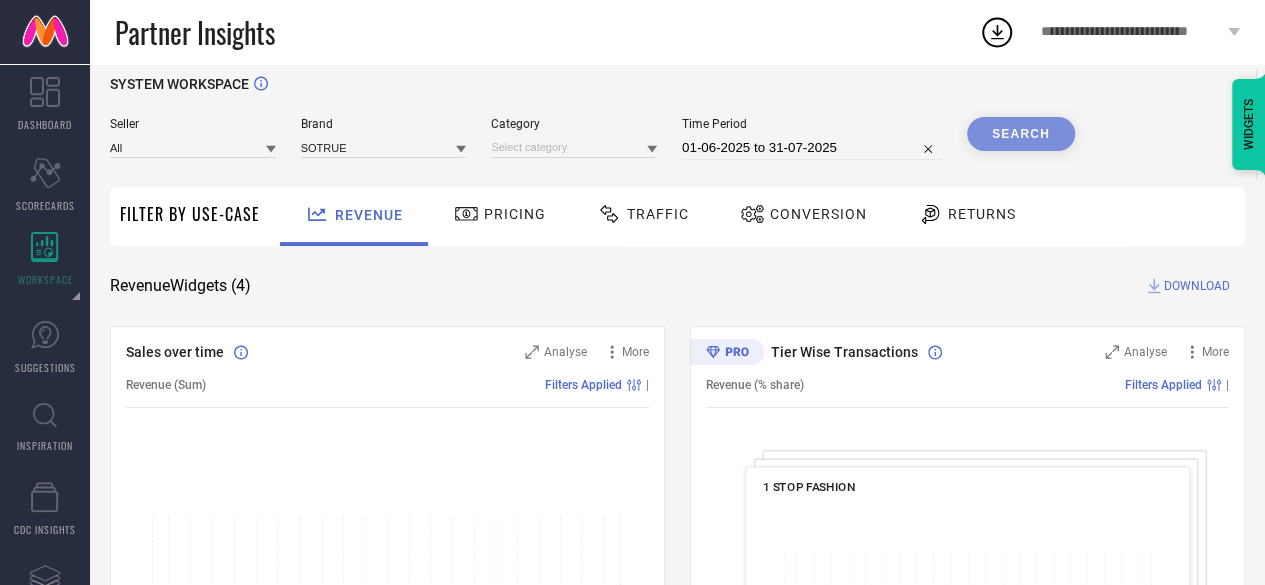scroll, scrollTop: 16, scrollLeft: 0, axis: vertical 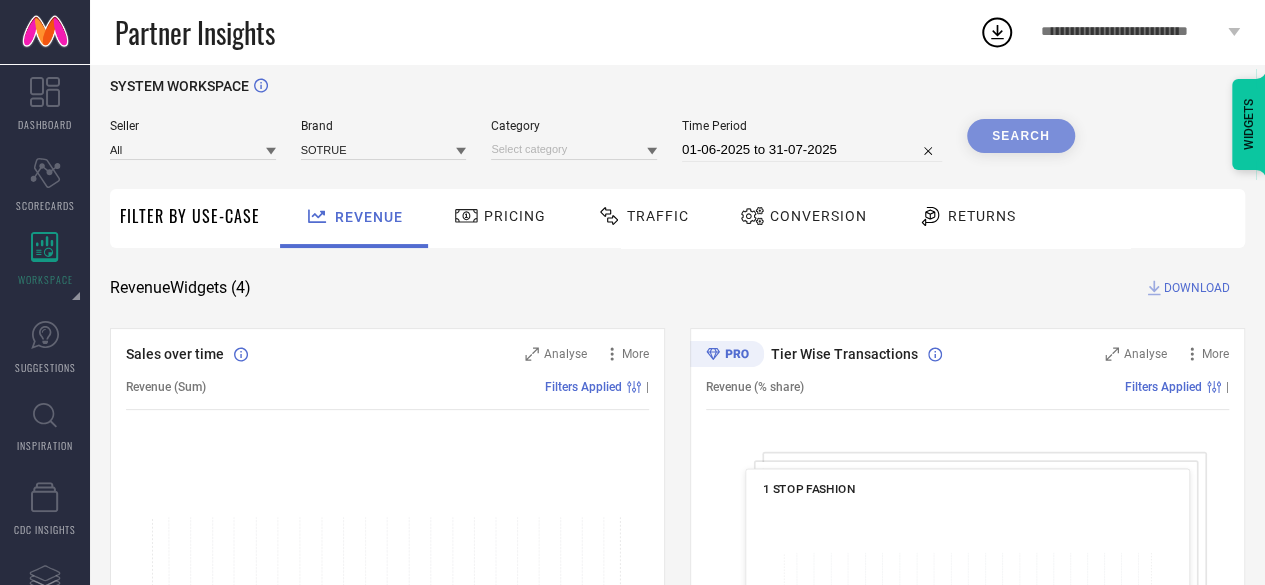 click on "Search" at bounding box center (1021, 136) 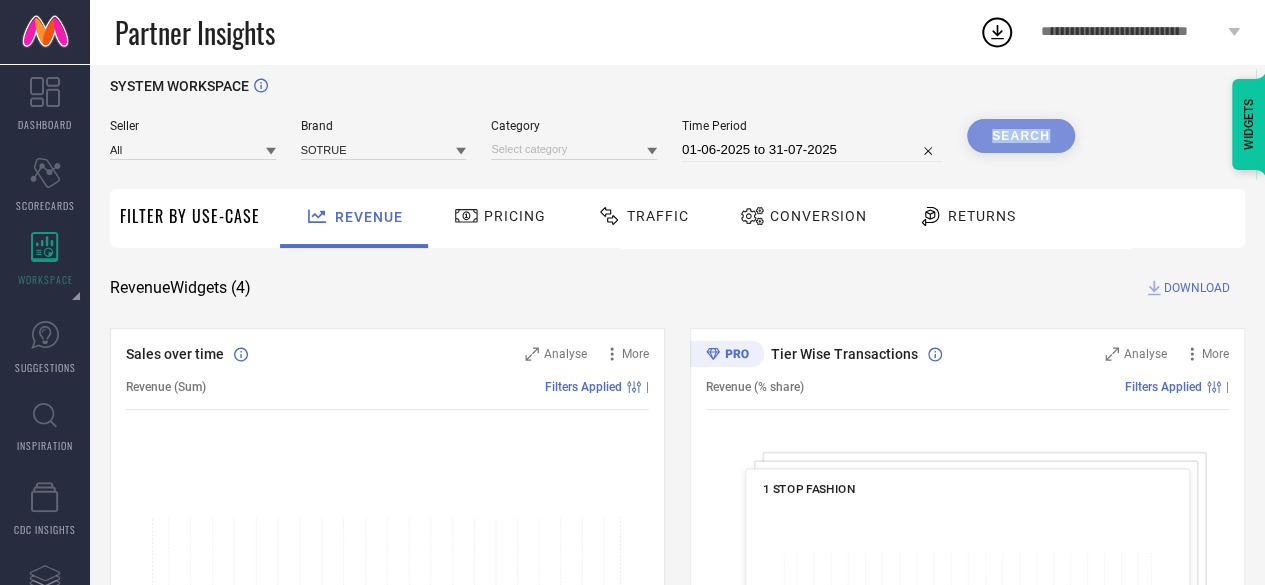 click on "Search" at bounding box center [1021, 136] 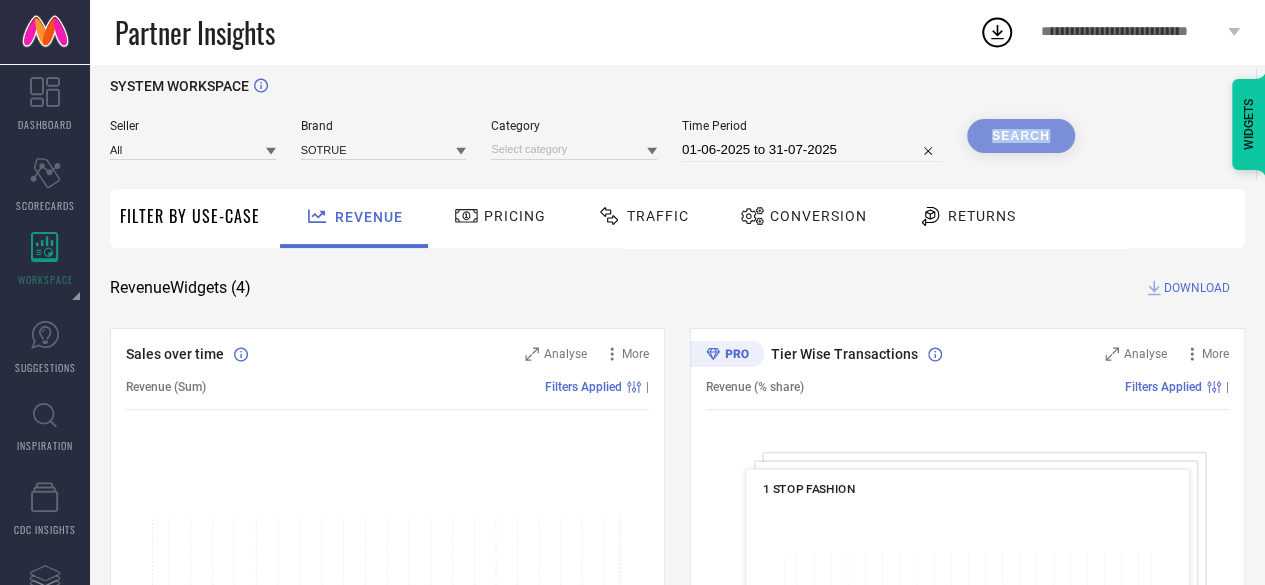 click on "Search" at bounding box center (1021, 136) 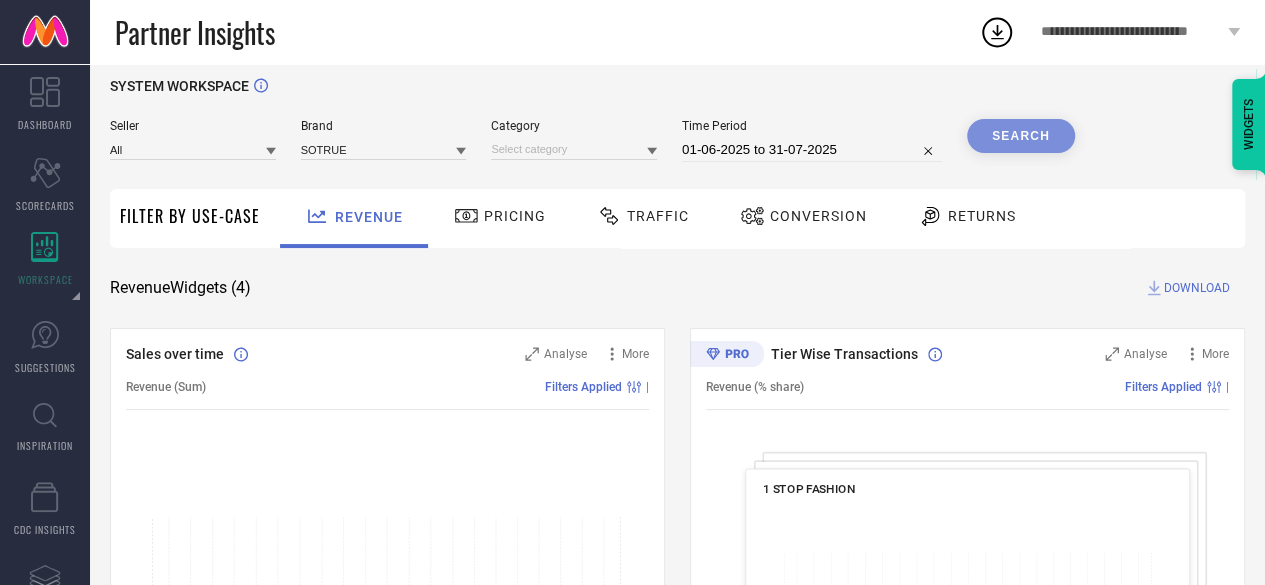 click on "Search" at bounding box center [1021, 136] 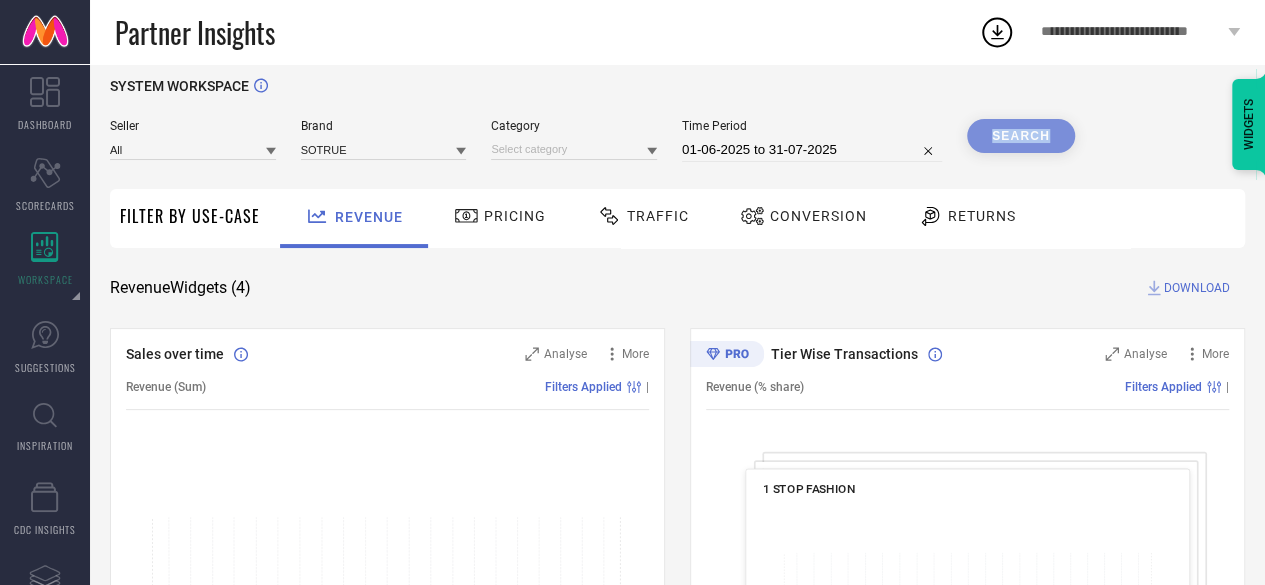 click on "Search" at bounding box center (1021, 136) 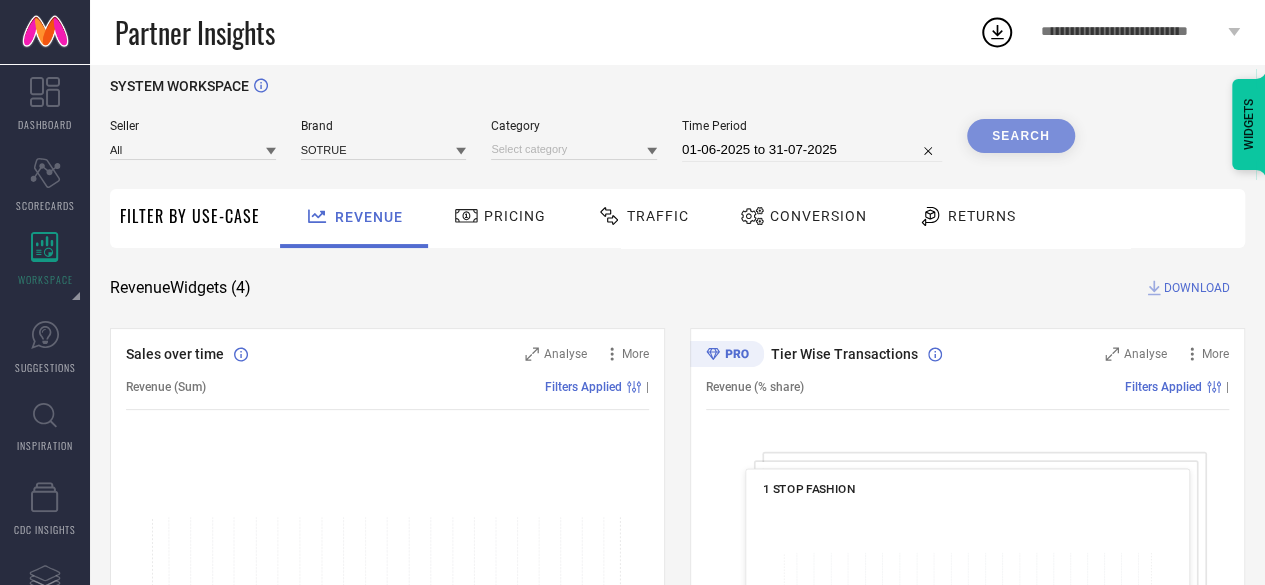click on "Search" at bounding box center (1021, 136) 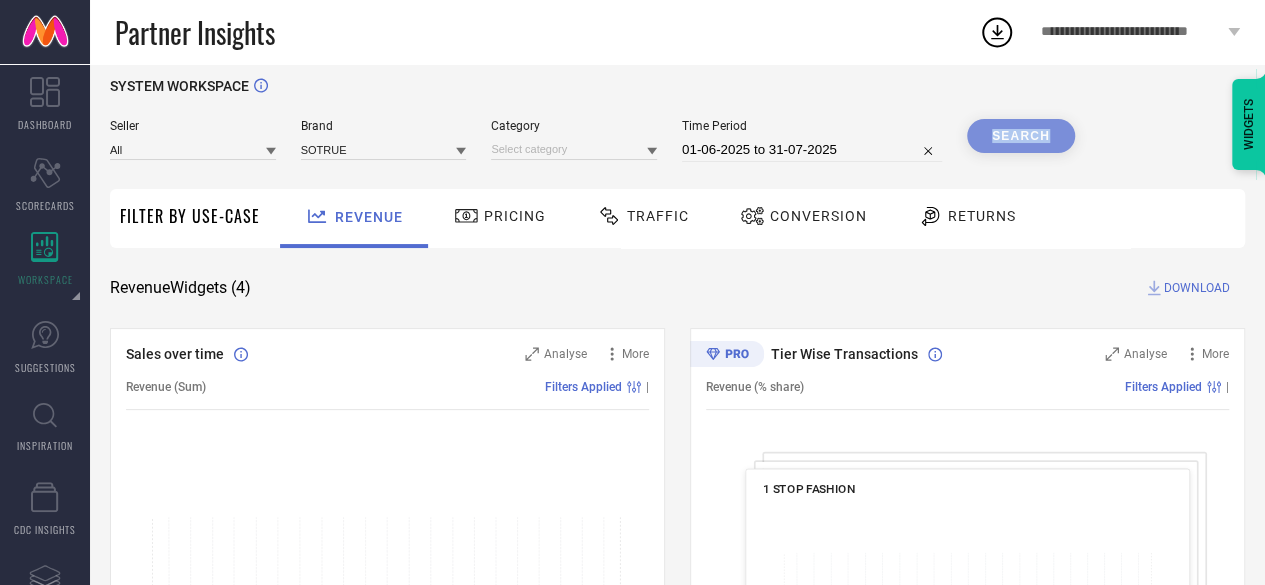click on "Search" at bounding box center (1021, 136) 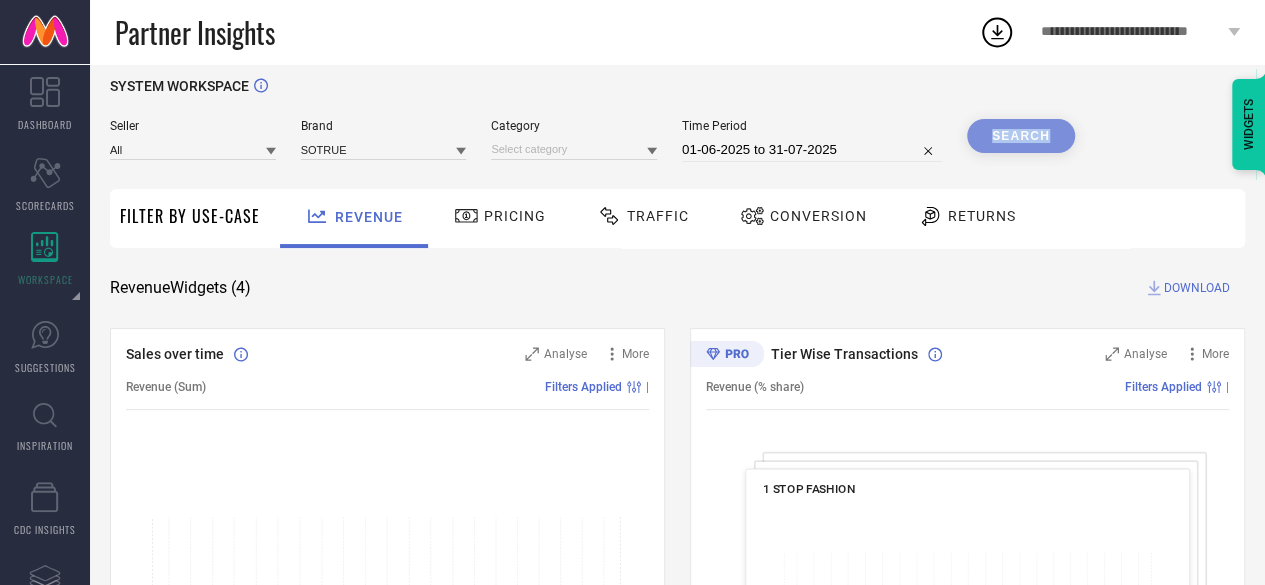 scroll, scrollTop: 0, scrollLeft: 0, axis: both 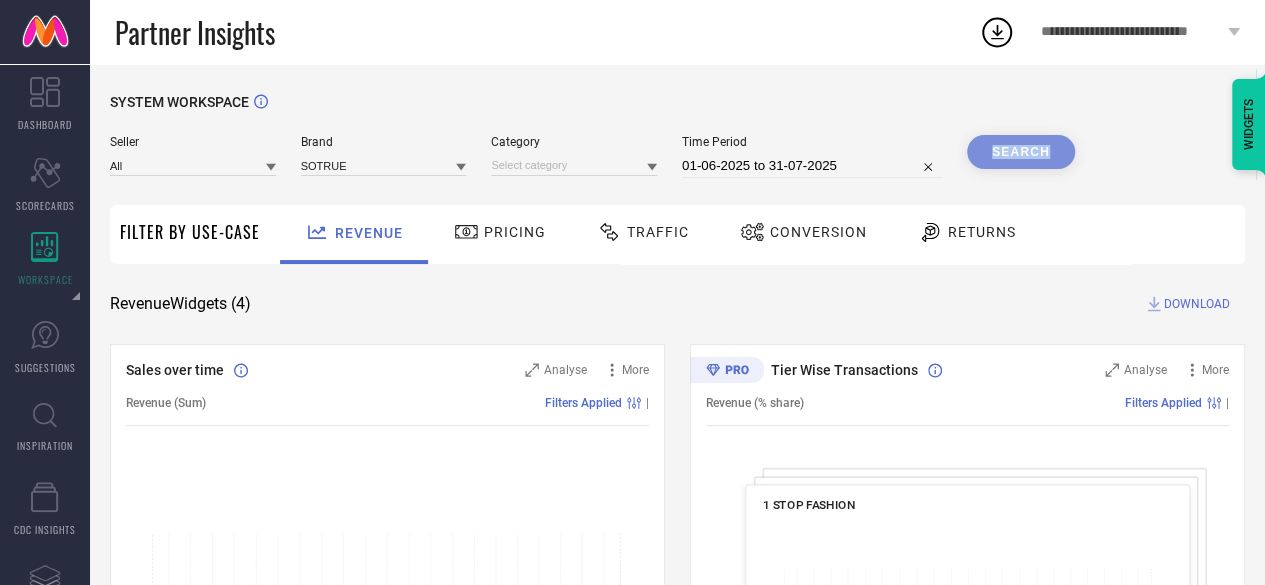 click on "Search" at bounding box center (1021, 152) 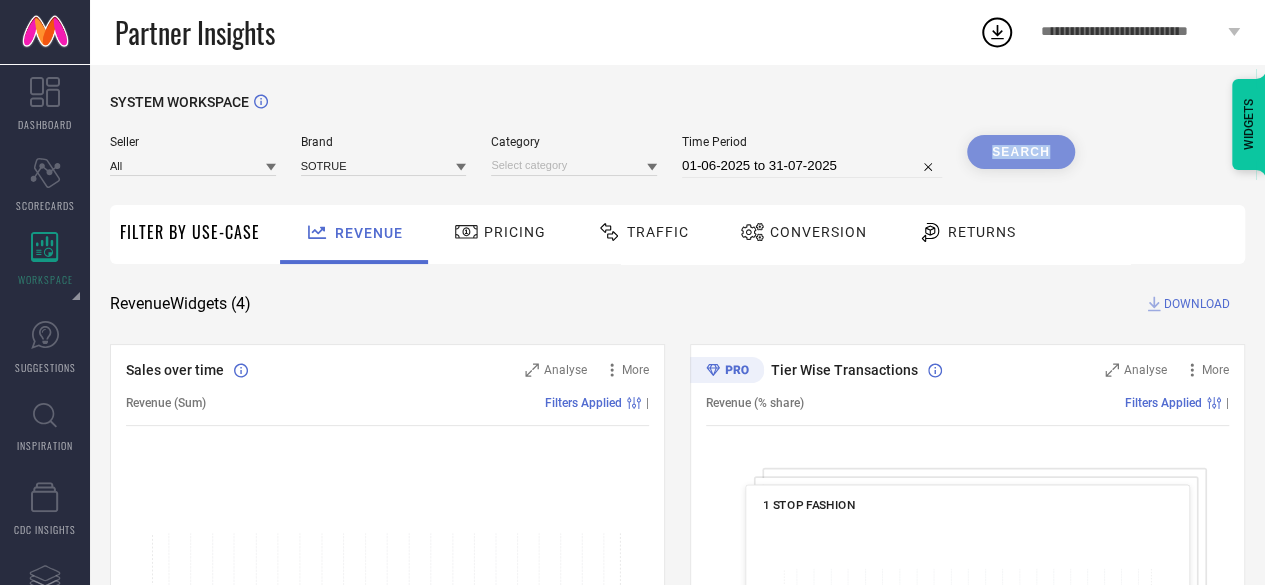 click on "Search" at bounding box center [1021, 152] 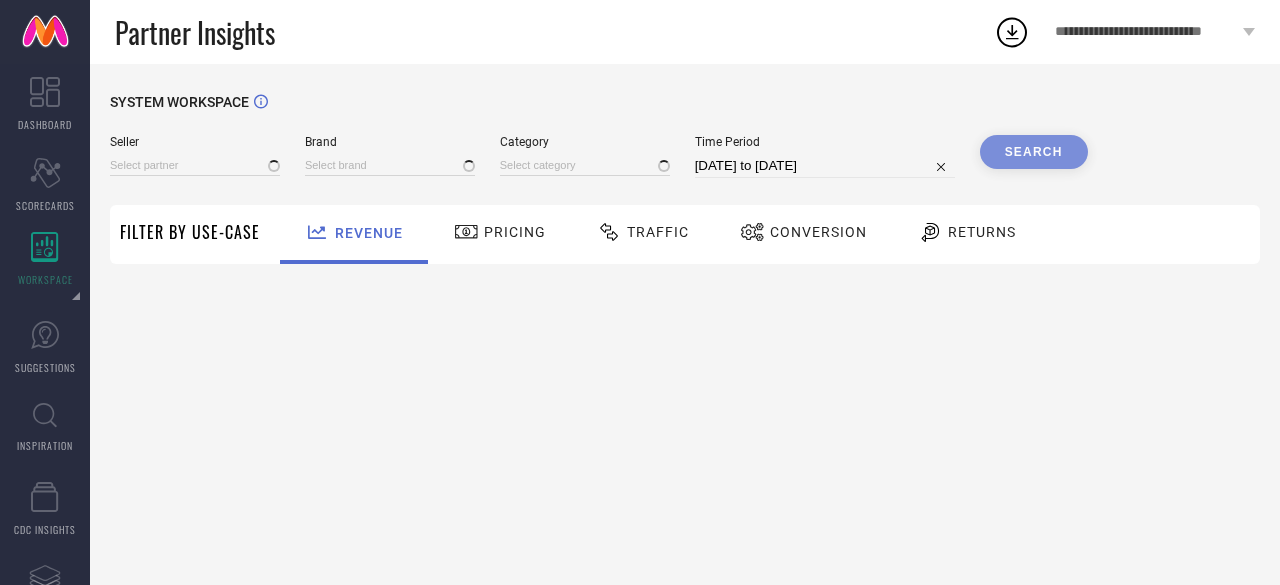 type on "All" 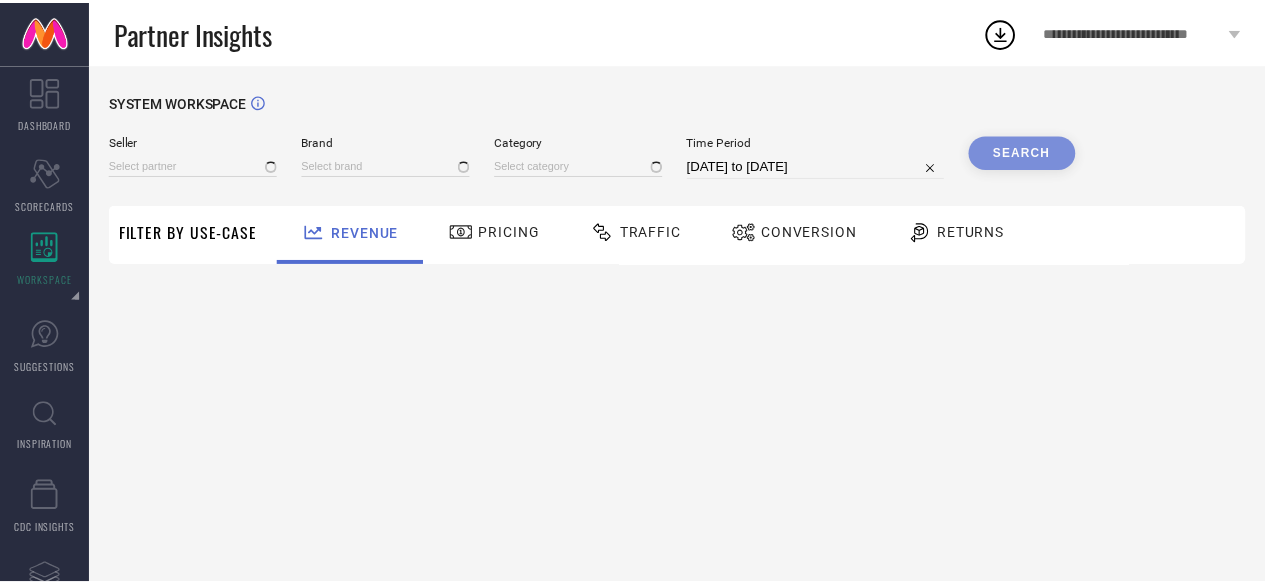 scroll, scrollTop: 0, scrollLeft: 0, axis: both 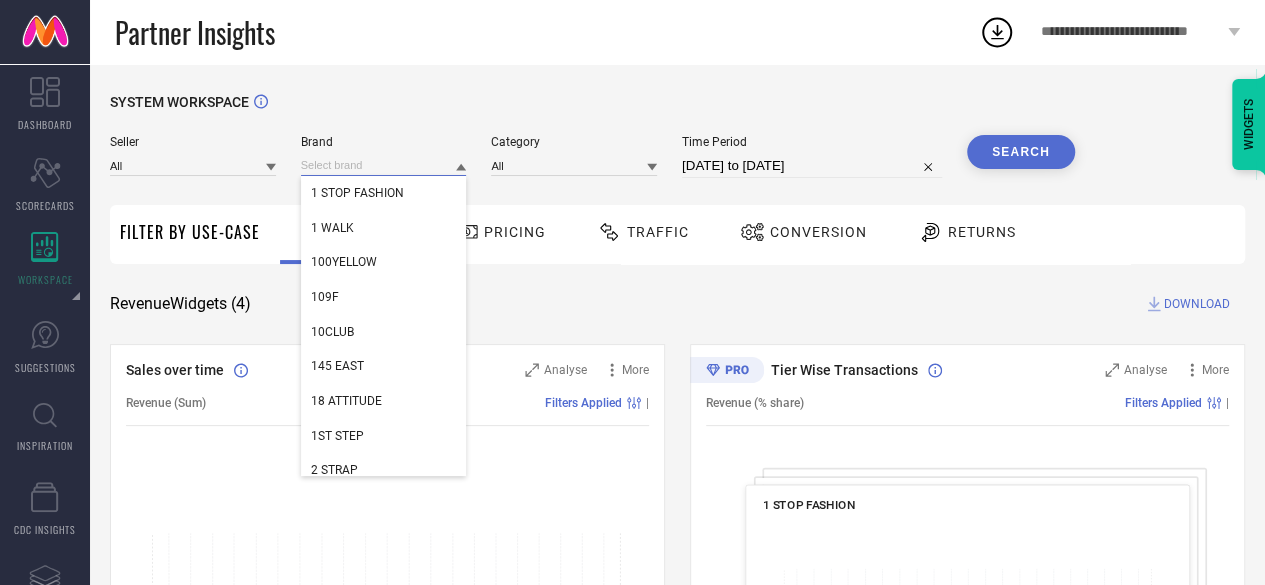 click at bounding box center [384, 165] 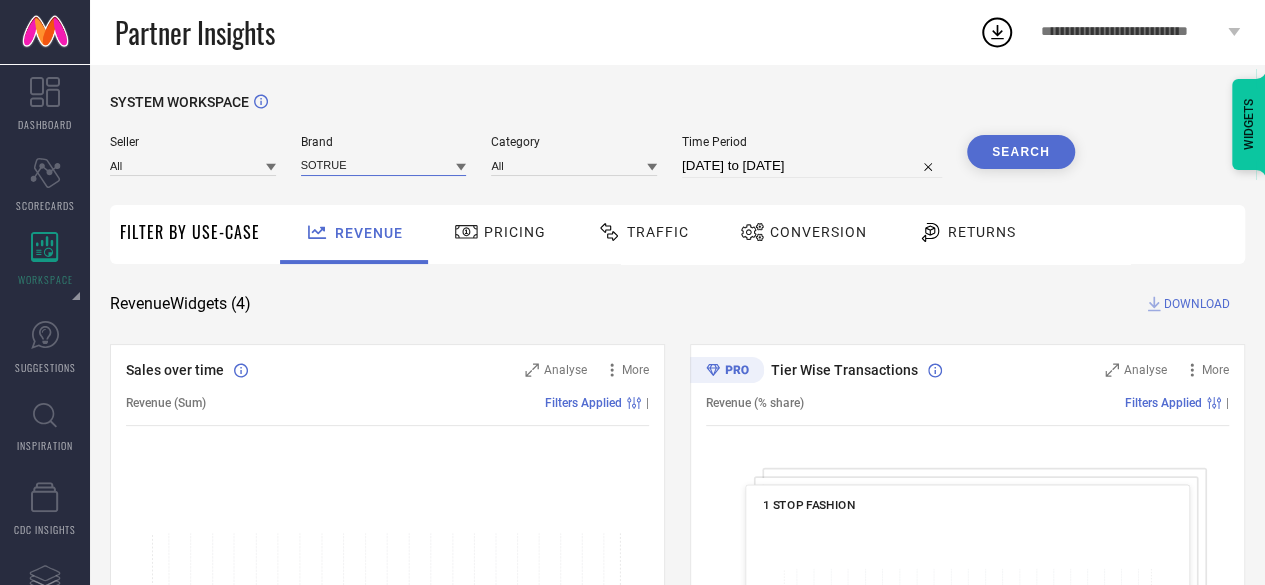 type on "SOTRUE" 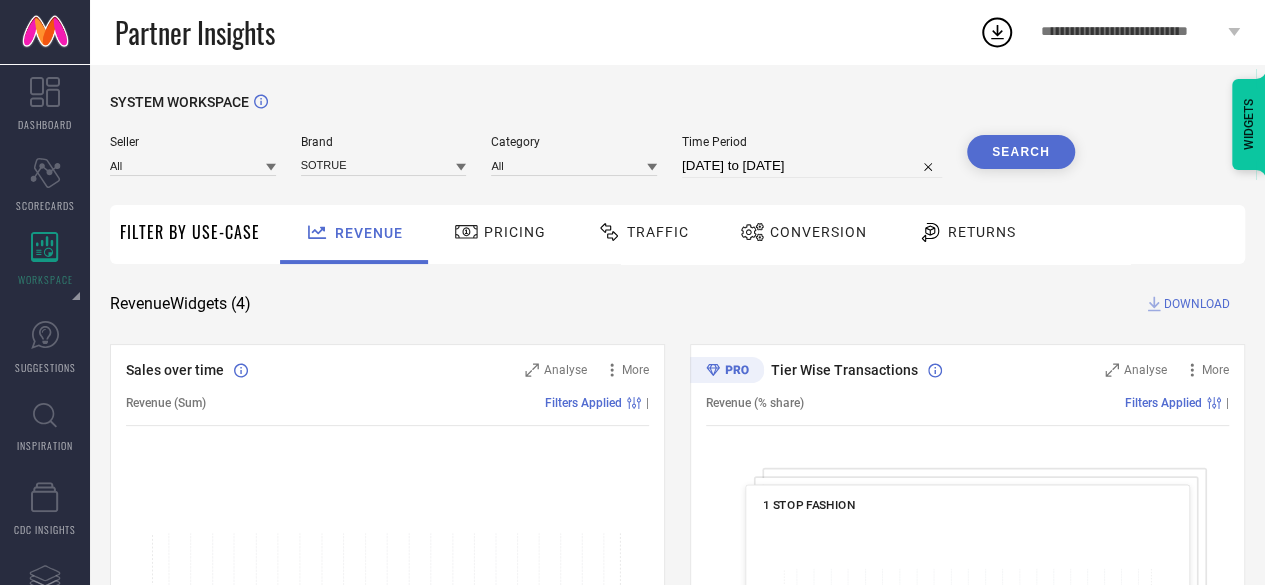 click 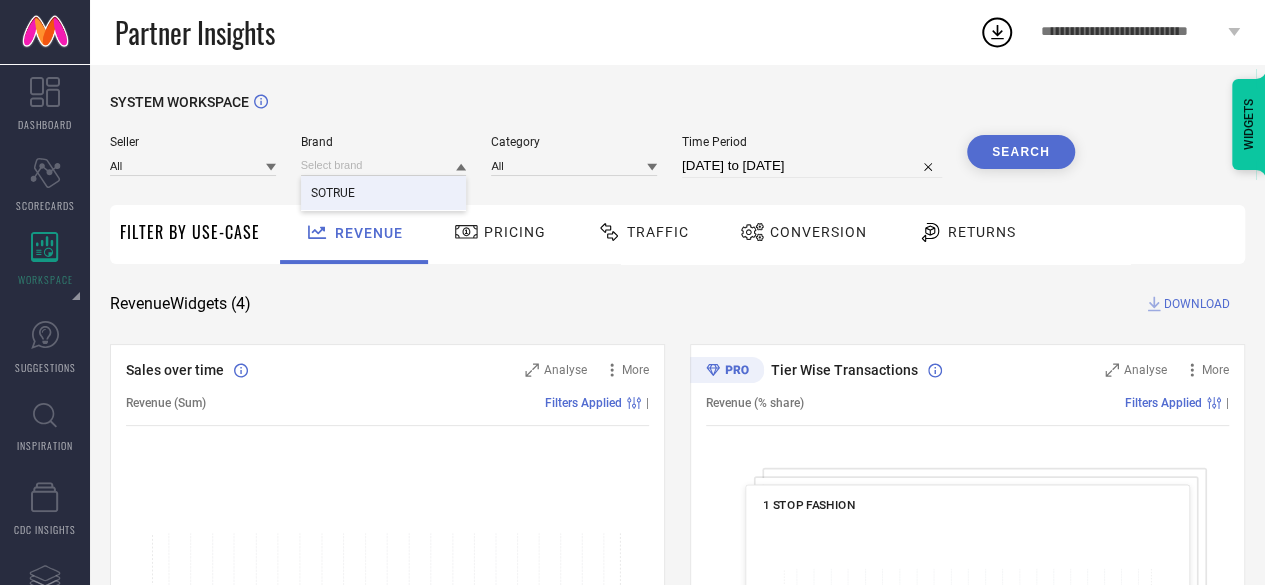 click on "SOTRUE" at bounding box center (384, 193) 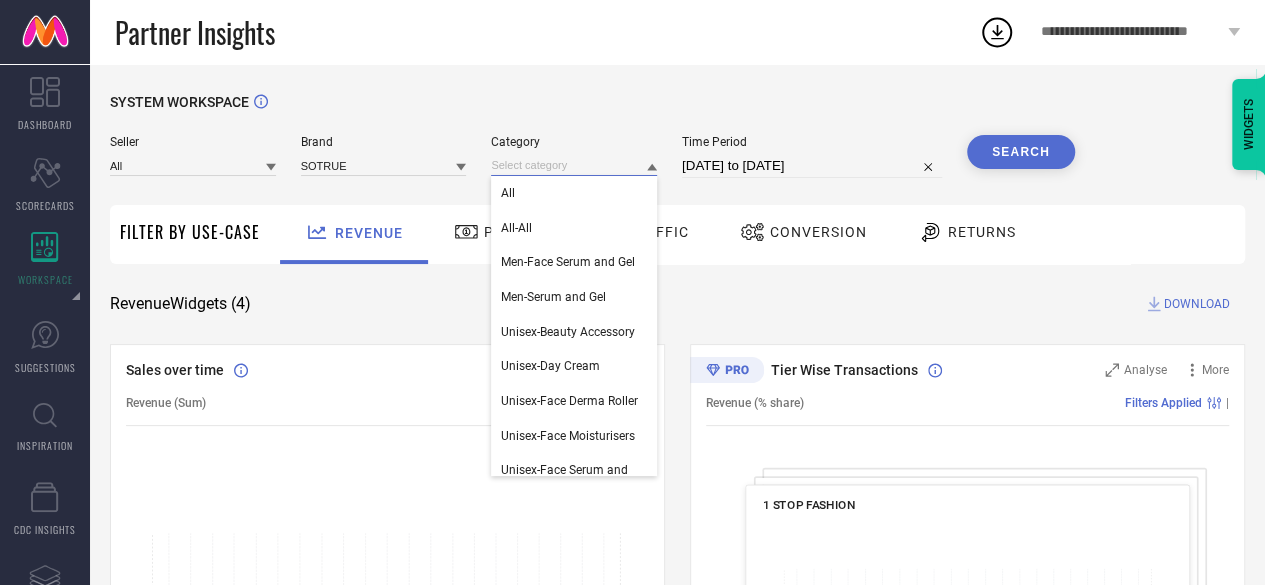 click at bounding box center [574, 165] 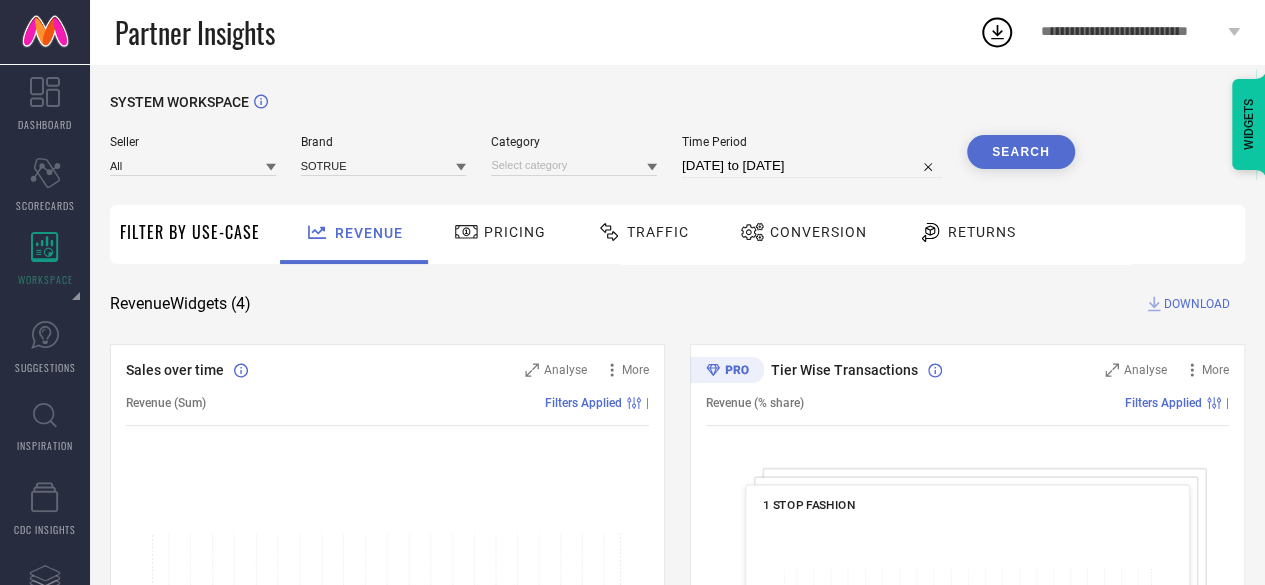 click 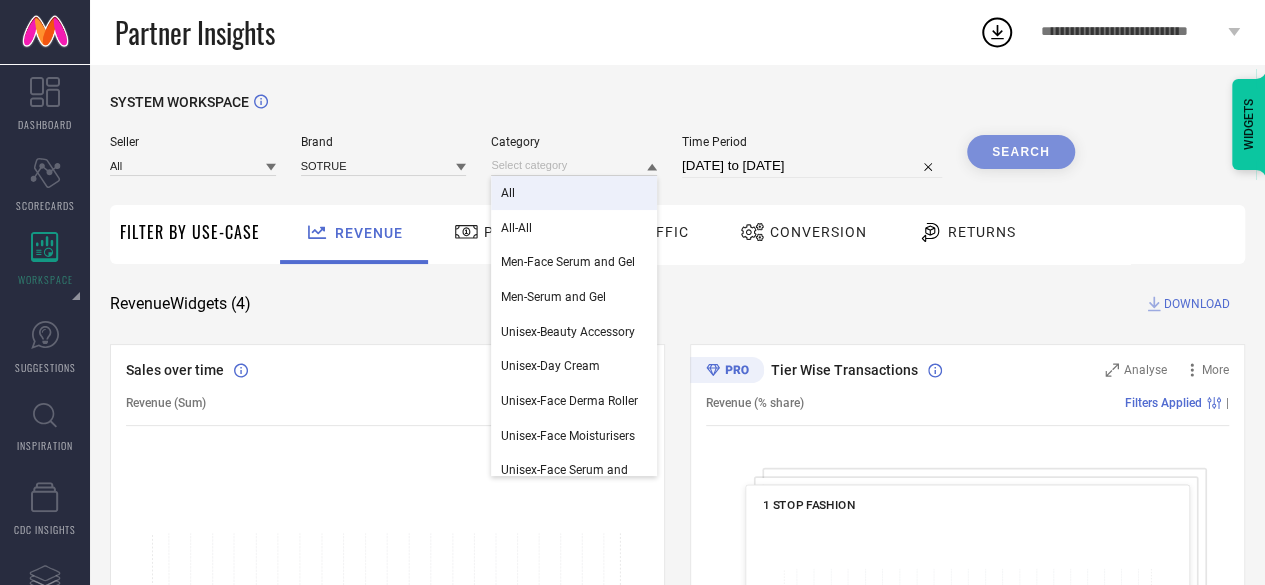 click on "All" at bounding box center [574, 193] 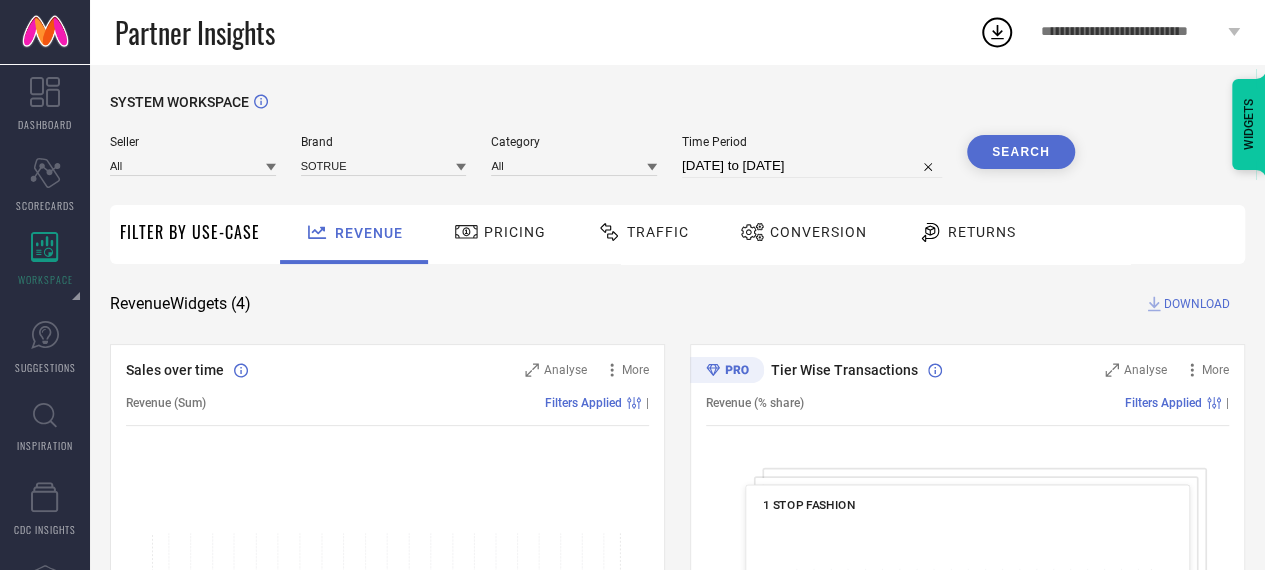 click on "[DATE] to [DATE]" at bounding box center (812, 166) 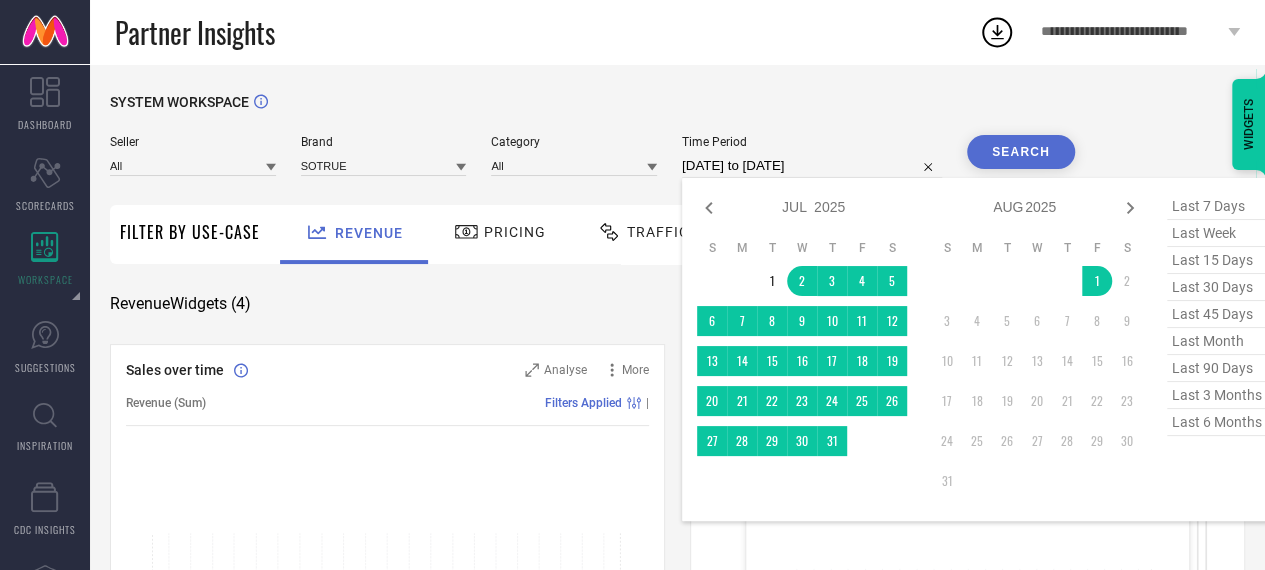 click on "Jan Feb Mar Apr May Jun Jul Aug Sep Oct Nov Dec 2015 2016 2017 2018 2019 2020 2021 2022 2023 2024 2025 2026 2027 2028 2029 2030 2031 2032 2033 2034" at bounding box center [802, 207] 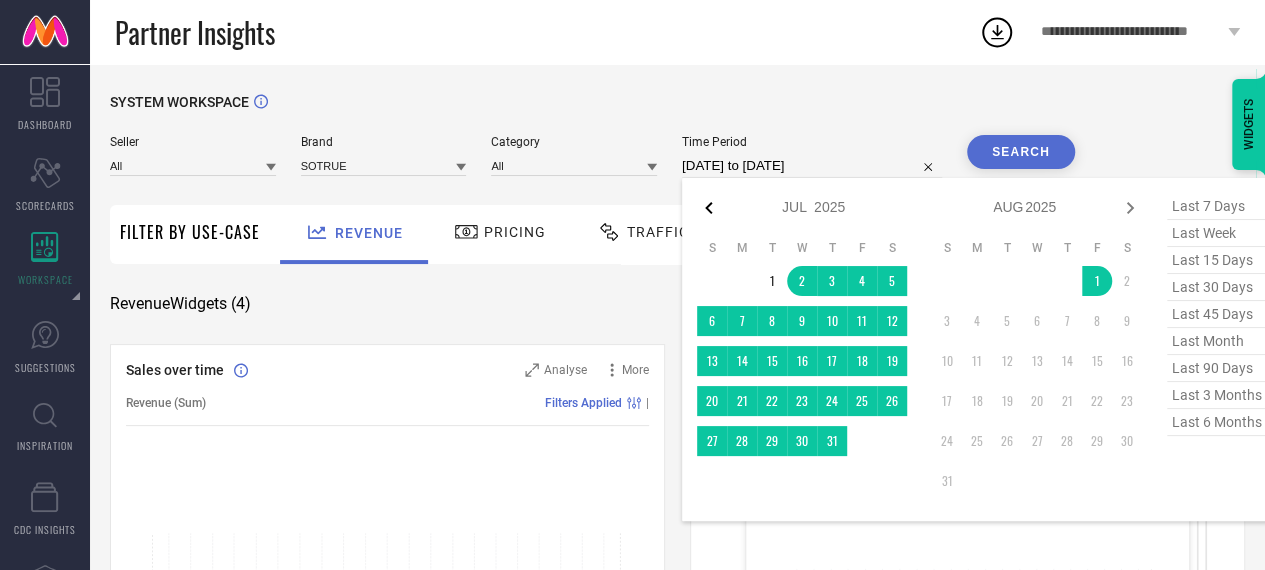click 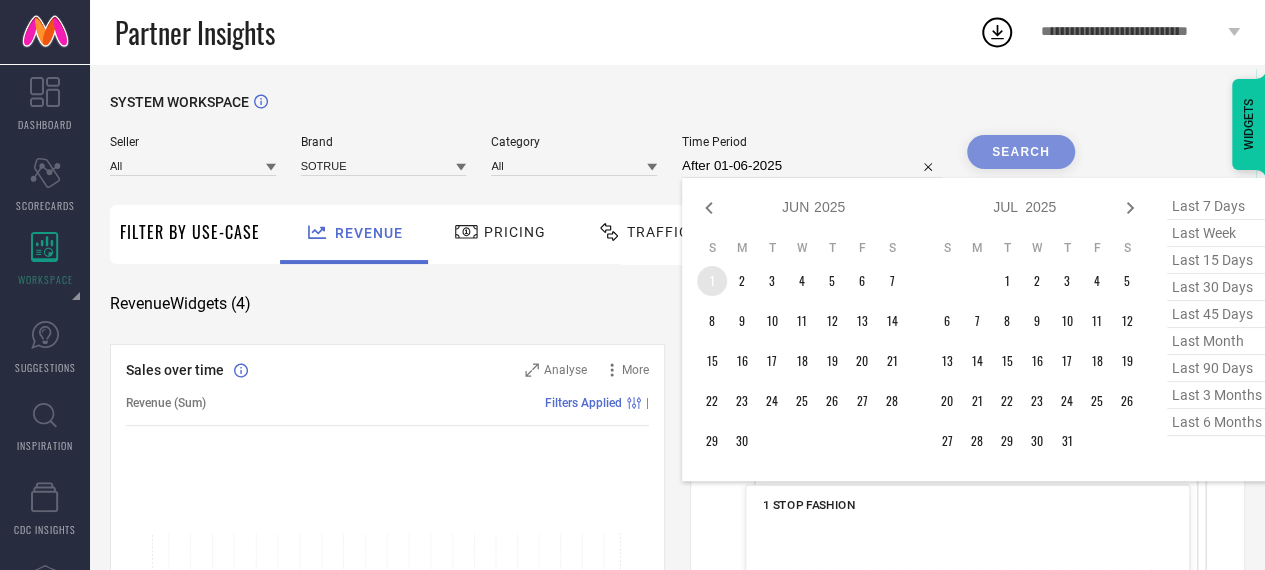 click on "1" at bounding box center [712, 281] 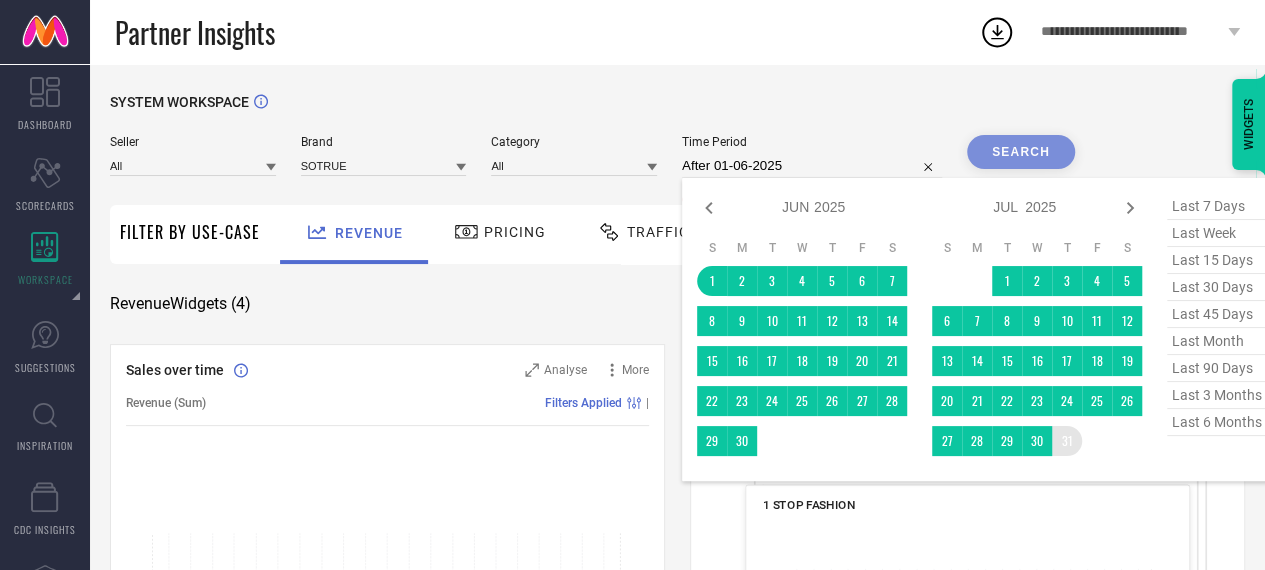 type on "01-06-2025 to 31-07-2025" 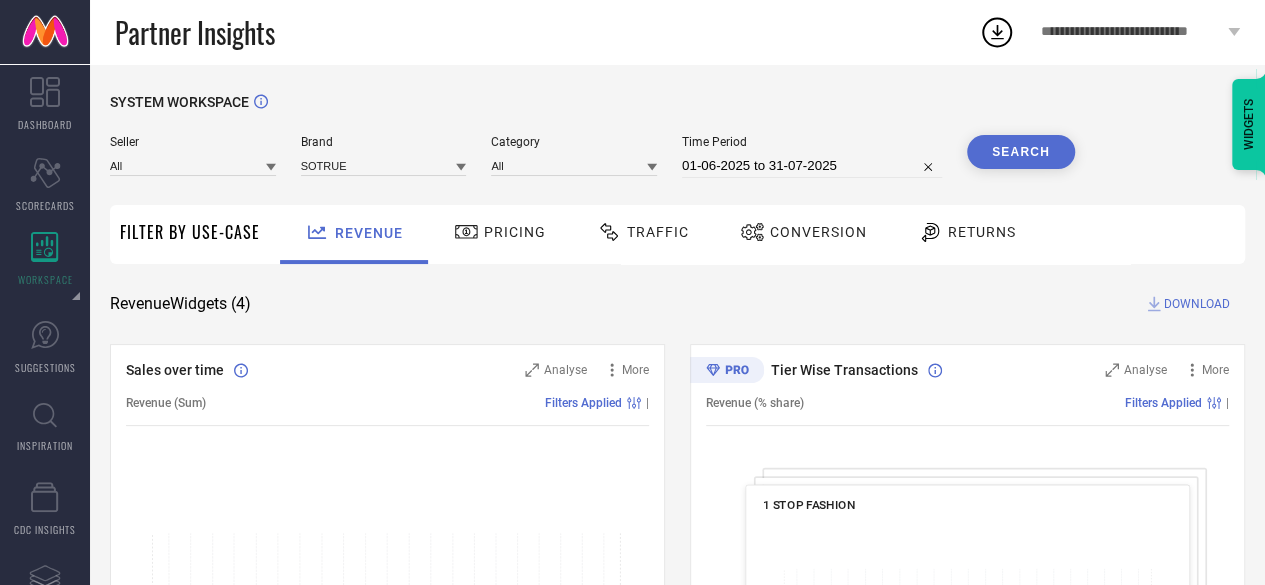 click on "Search" at bounding box center [1021, 152] 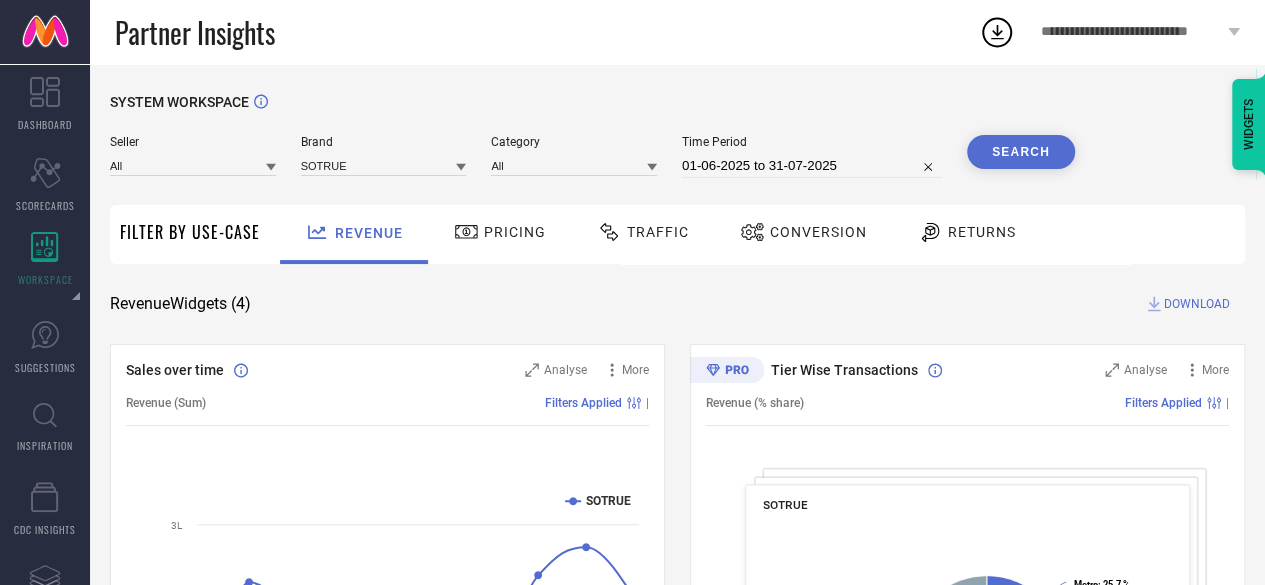 click on "DOWNLOAD" at bounding box center [1197, 304] 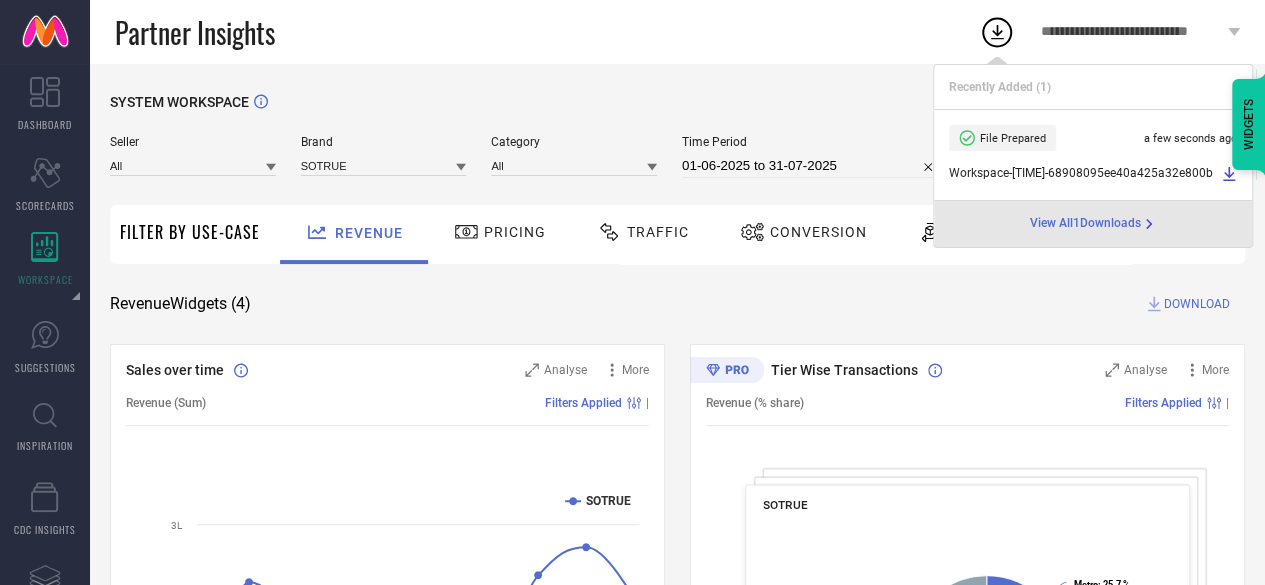 scroll, scrollTop: 41, scrollLeft: 0, axis: vertical 